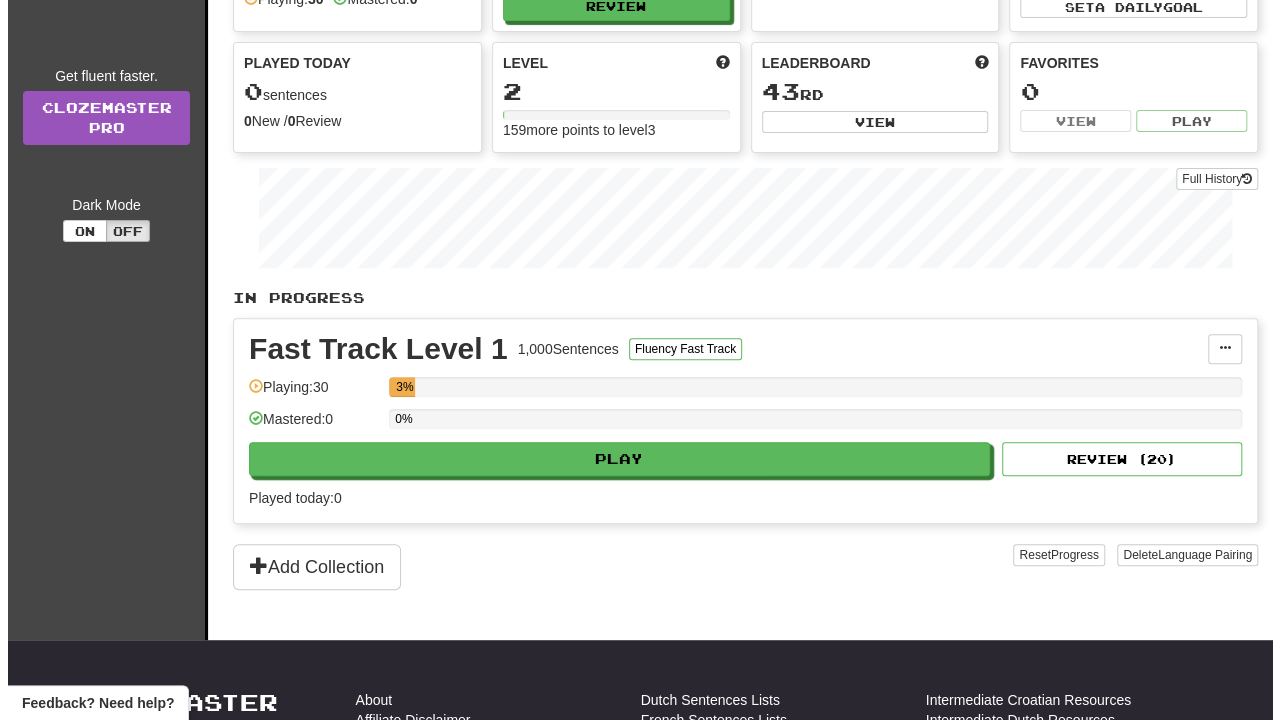 scroll, scrollTop: 186, scrollLeft: 0, axis: vertical 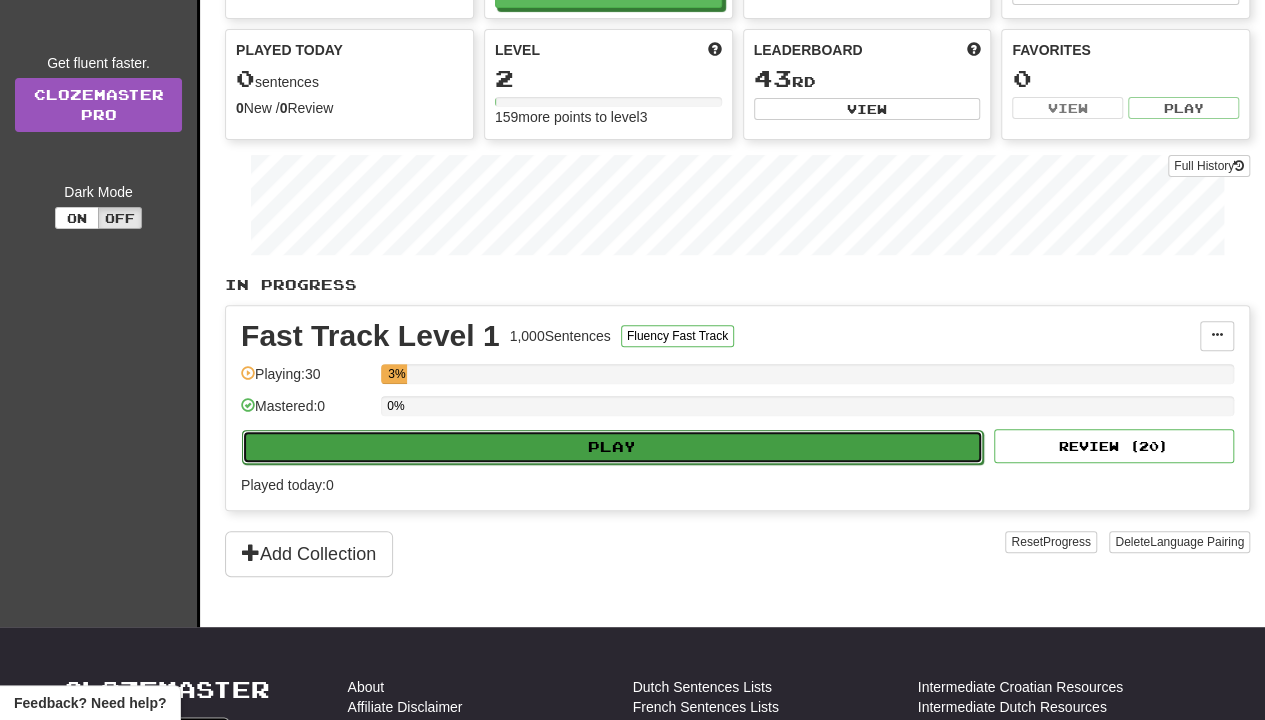 click on "Play" at bounding box center (612, 447) 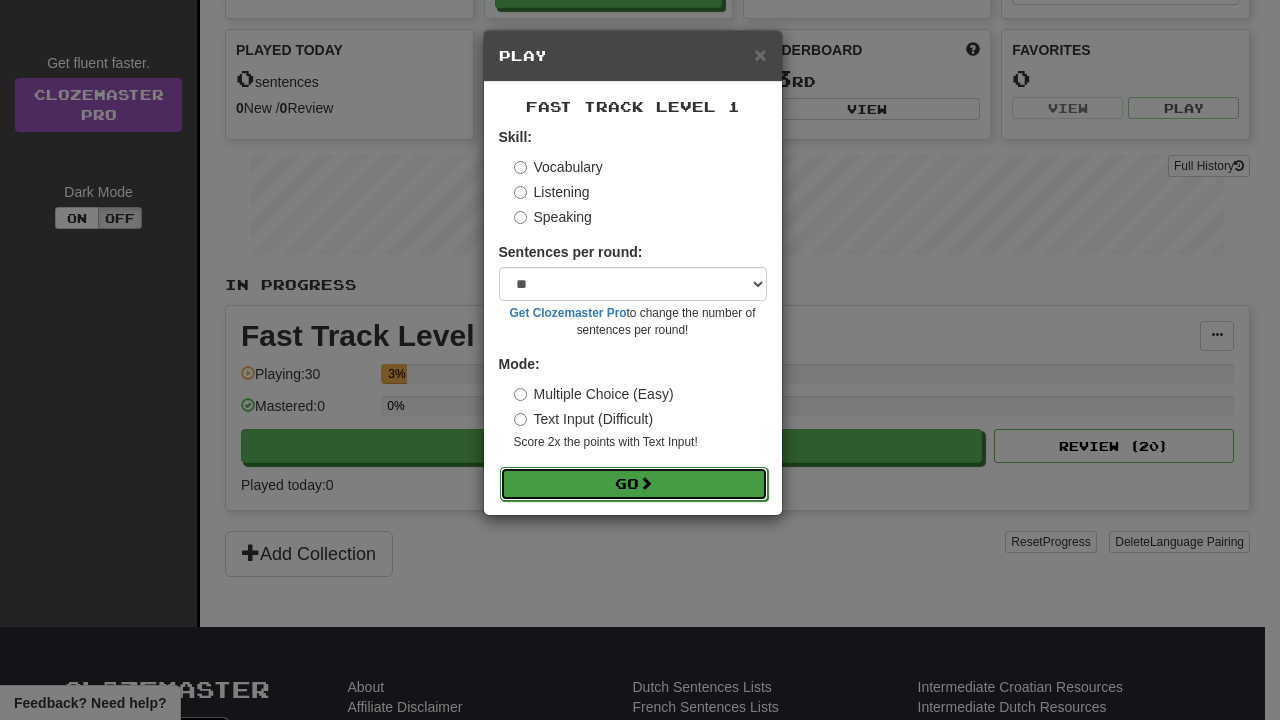click on "Go" at bounding box center (634, 484) 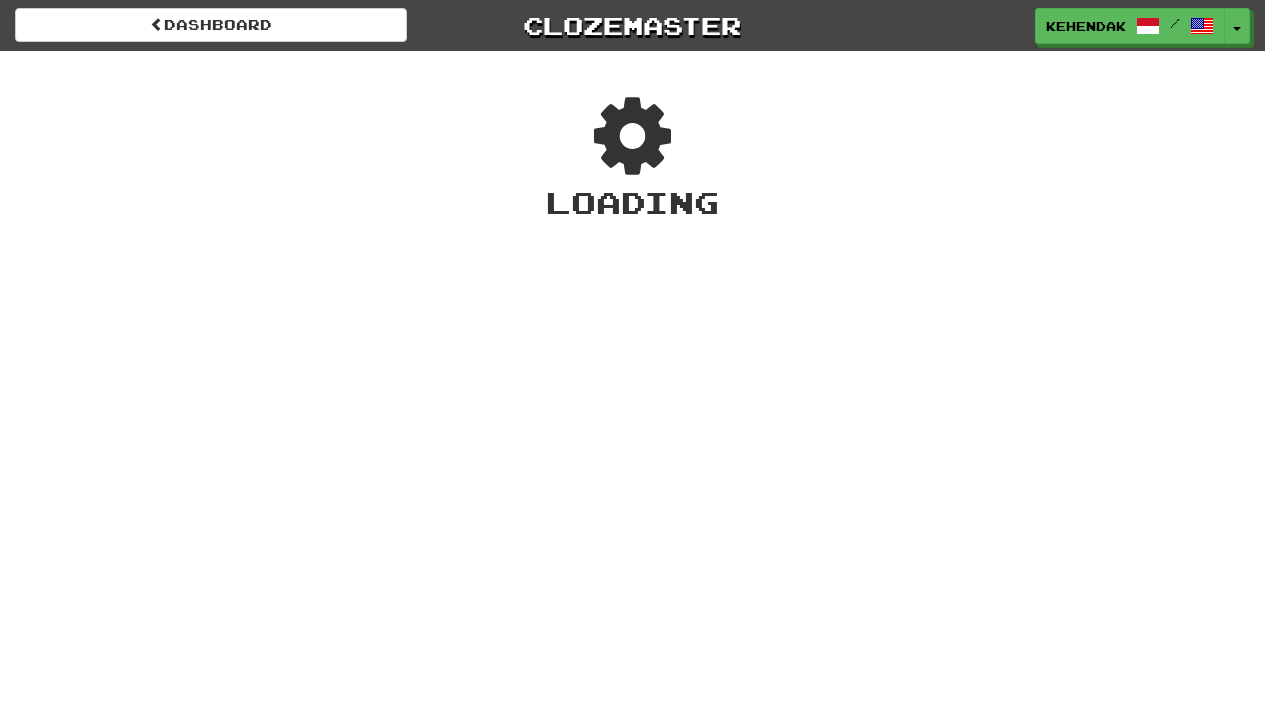 scroll, scrollTop: 0, scrollLeft: 0, axis: both 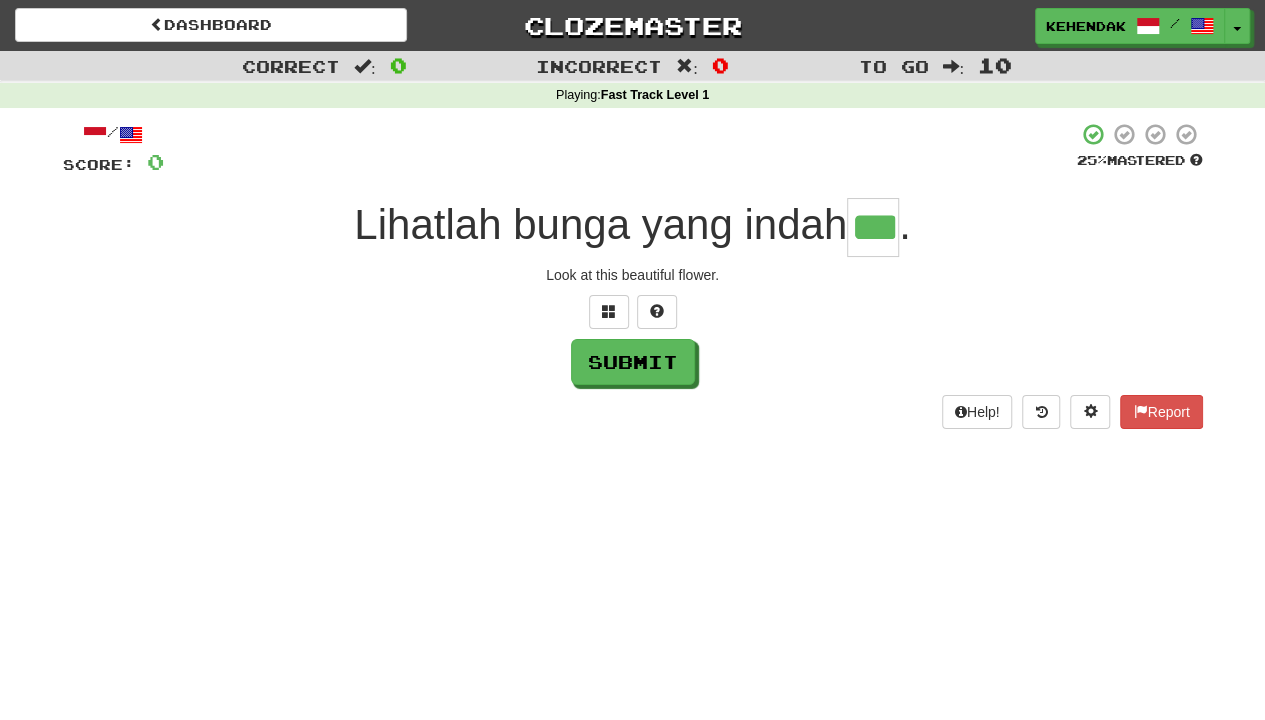 type on "***" 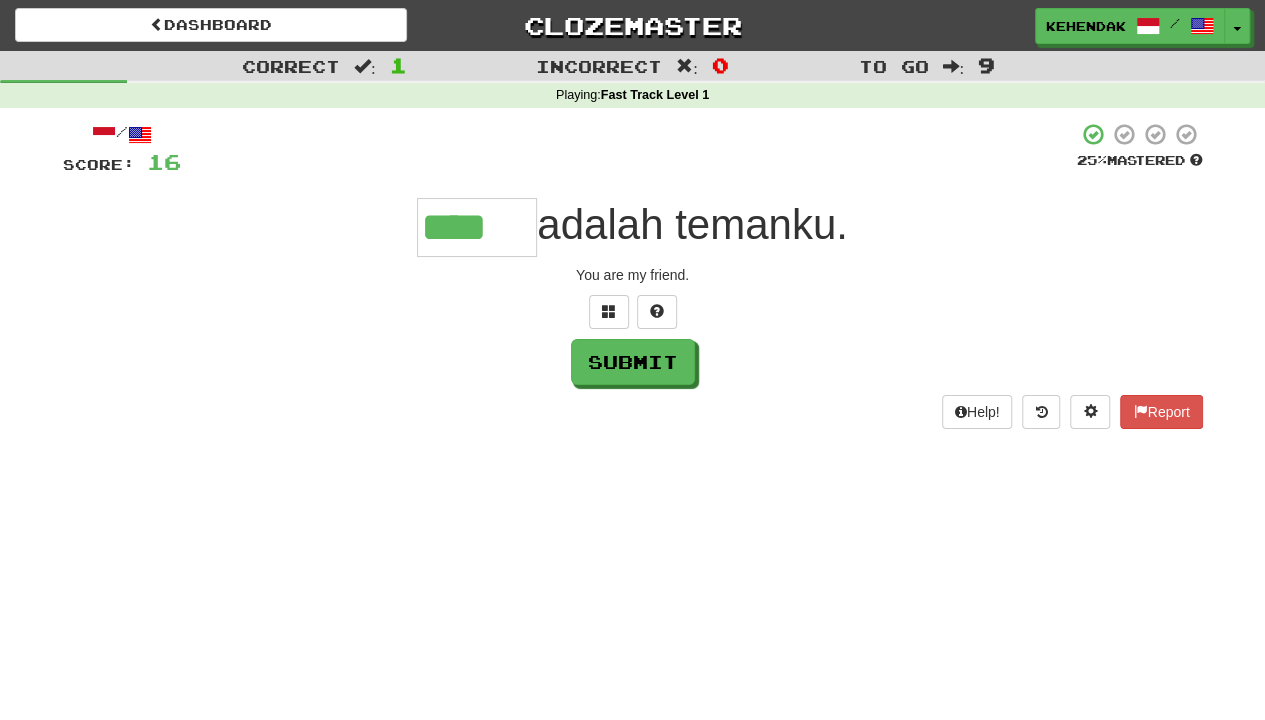 type on "****" 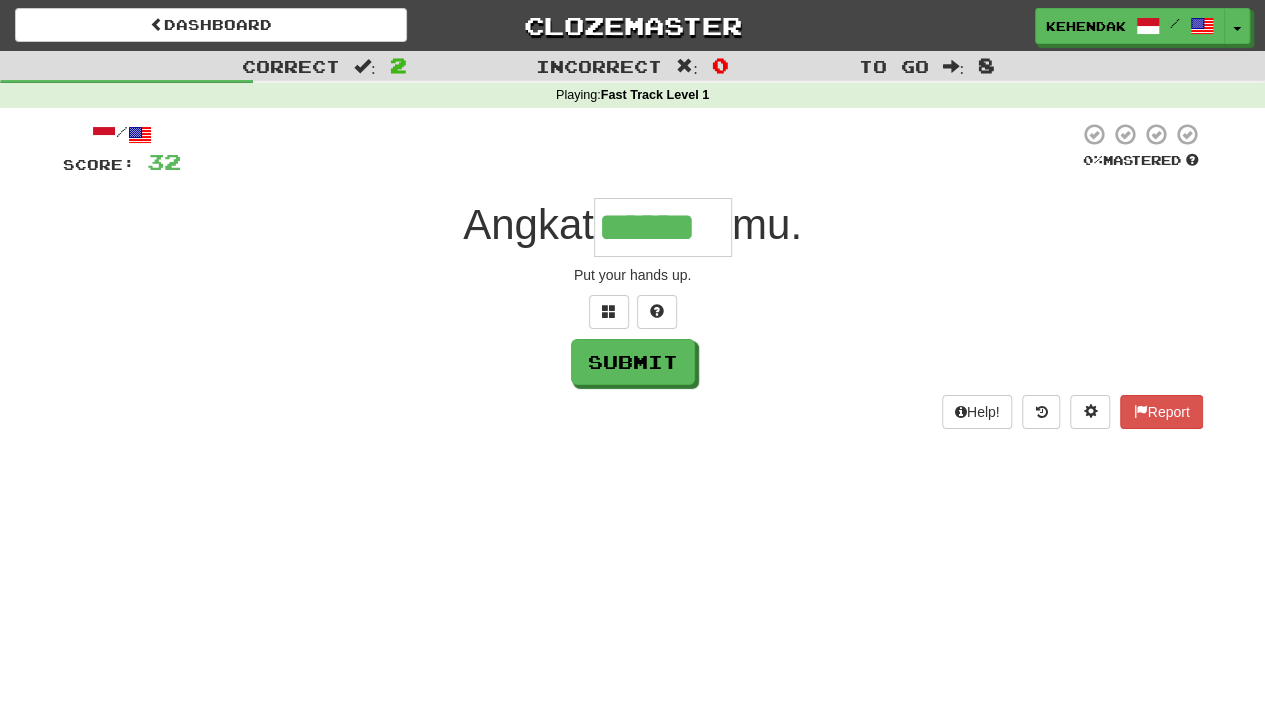 type on "******" 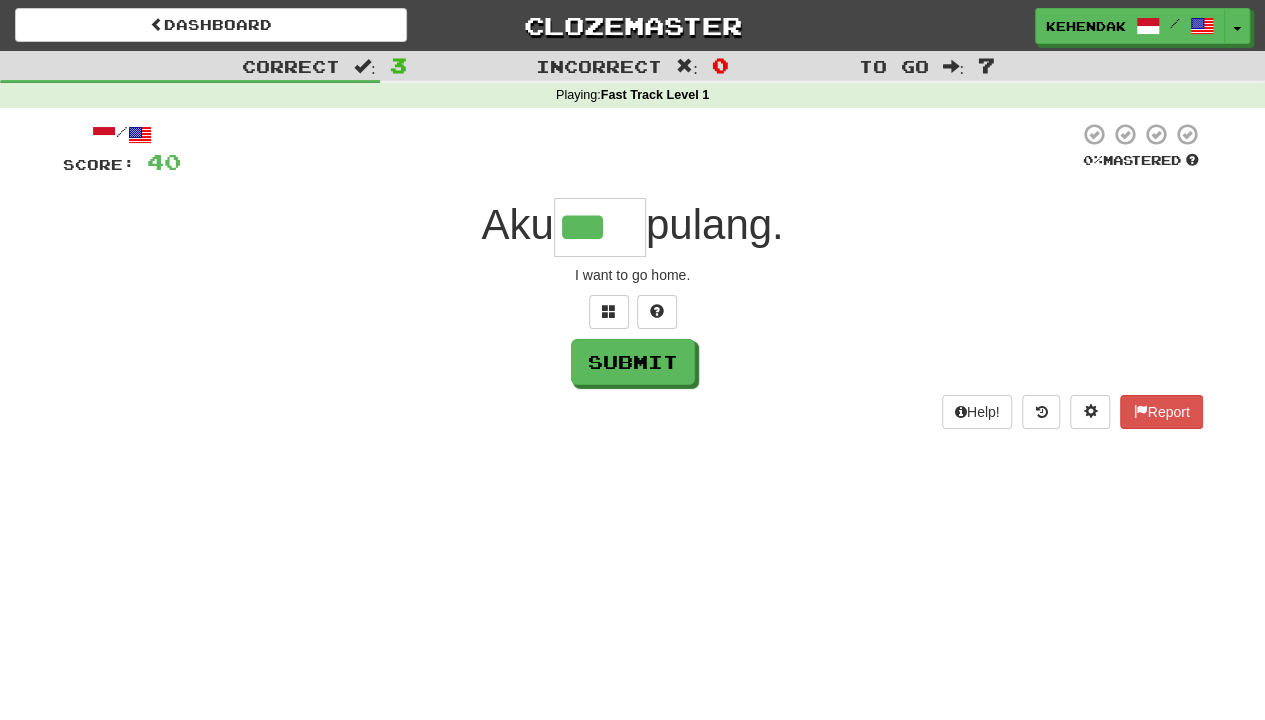 type on "***" 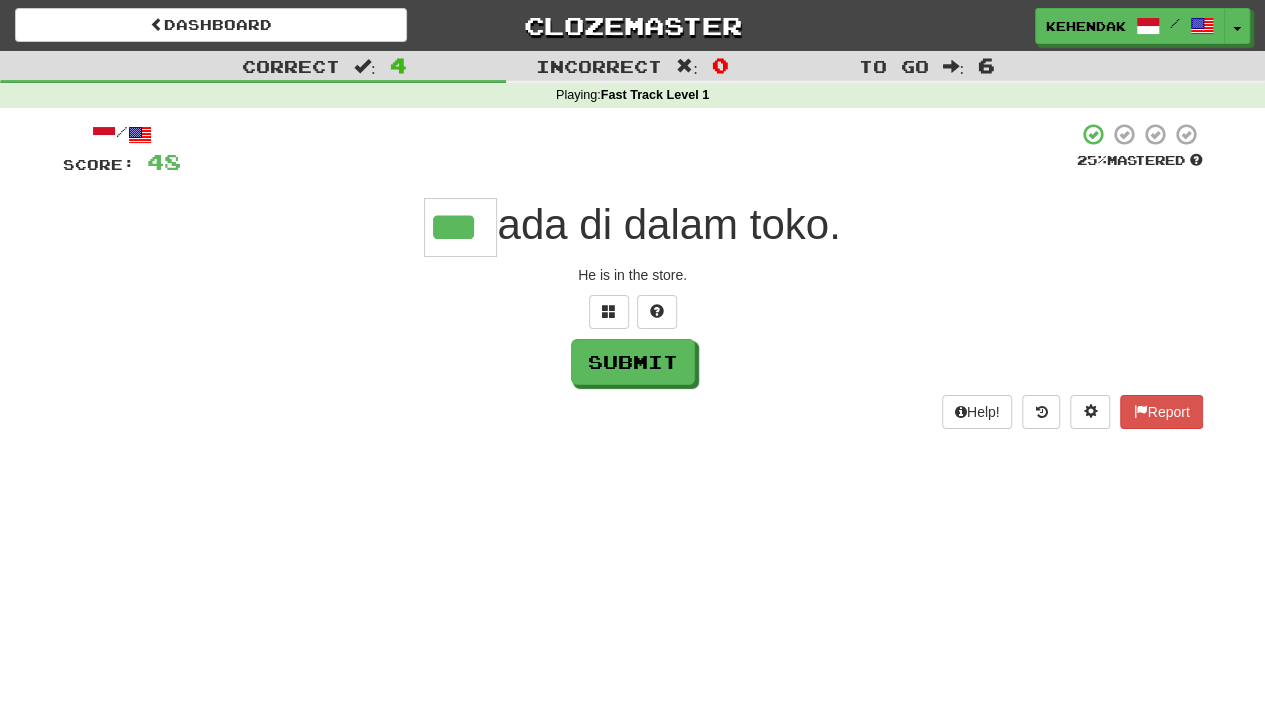 type on "***" 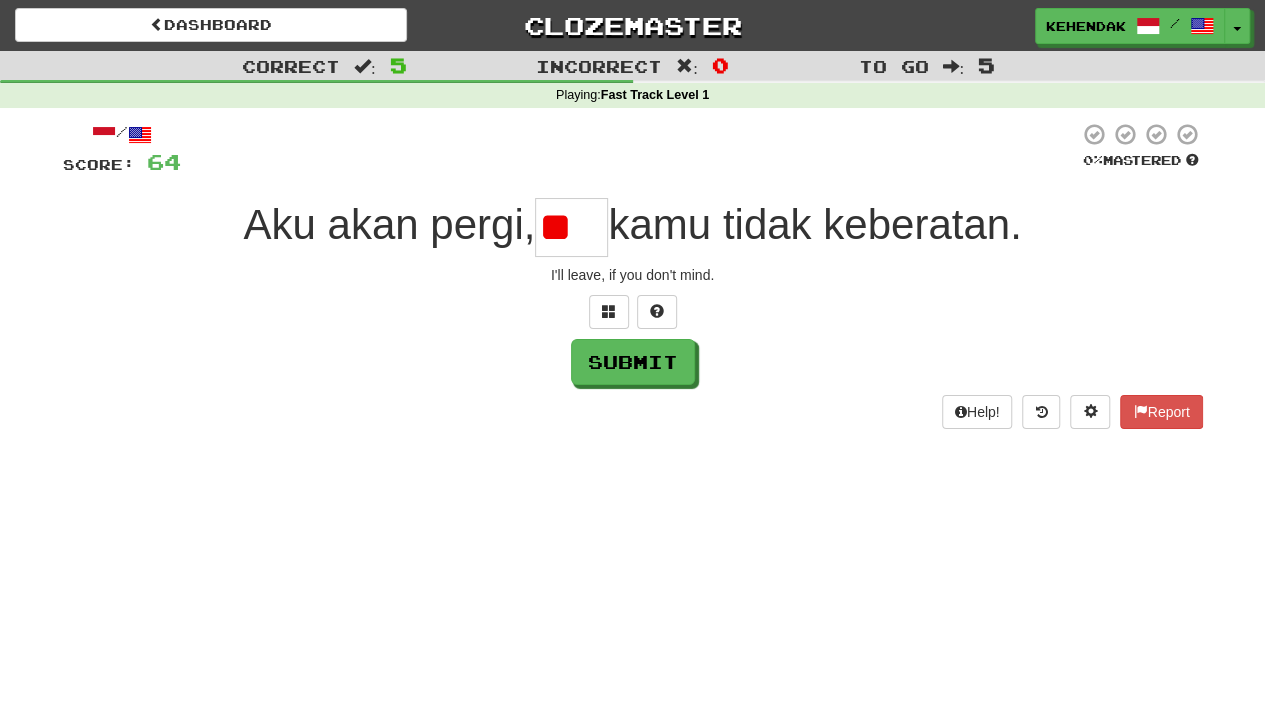 type on "*" 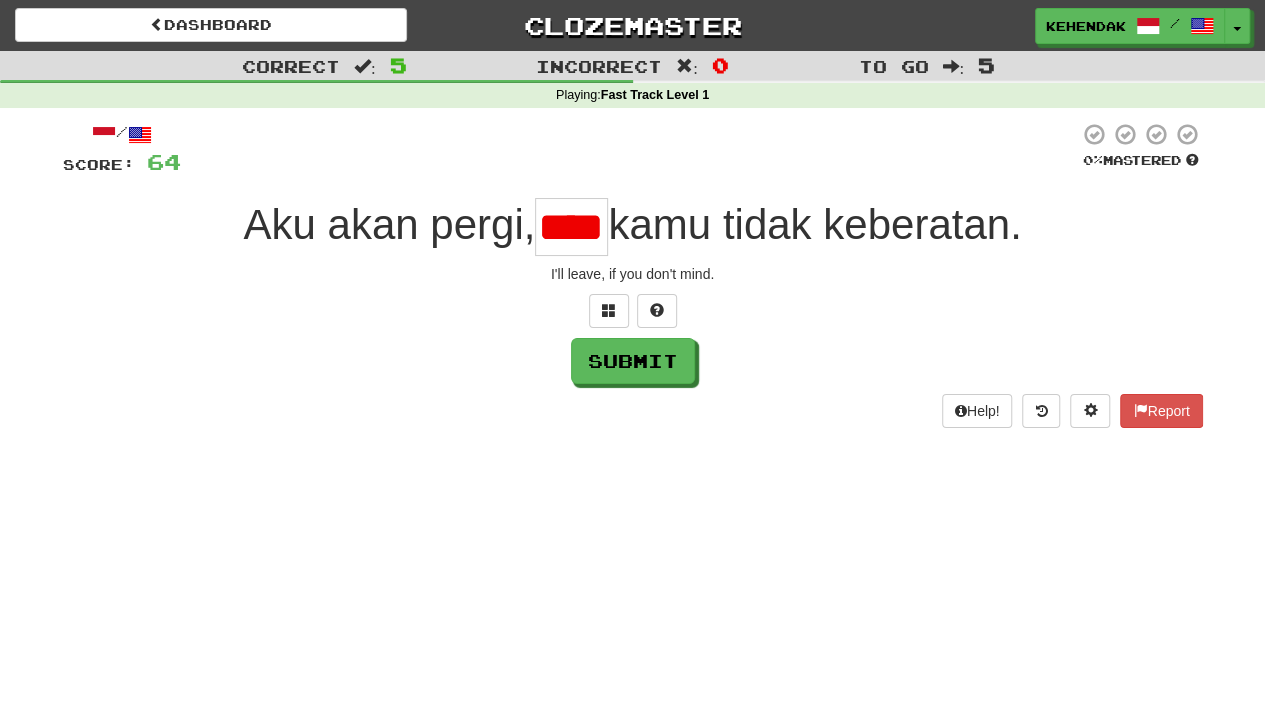 type on "*****" 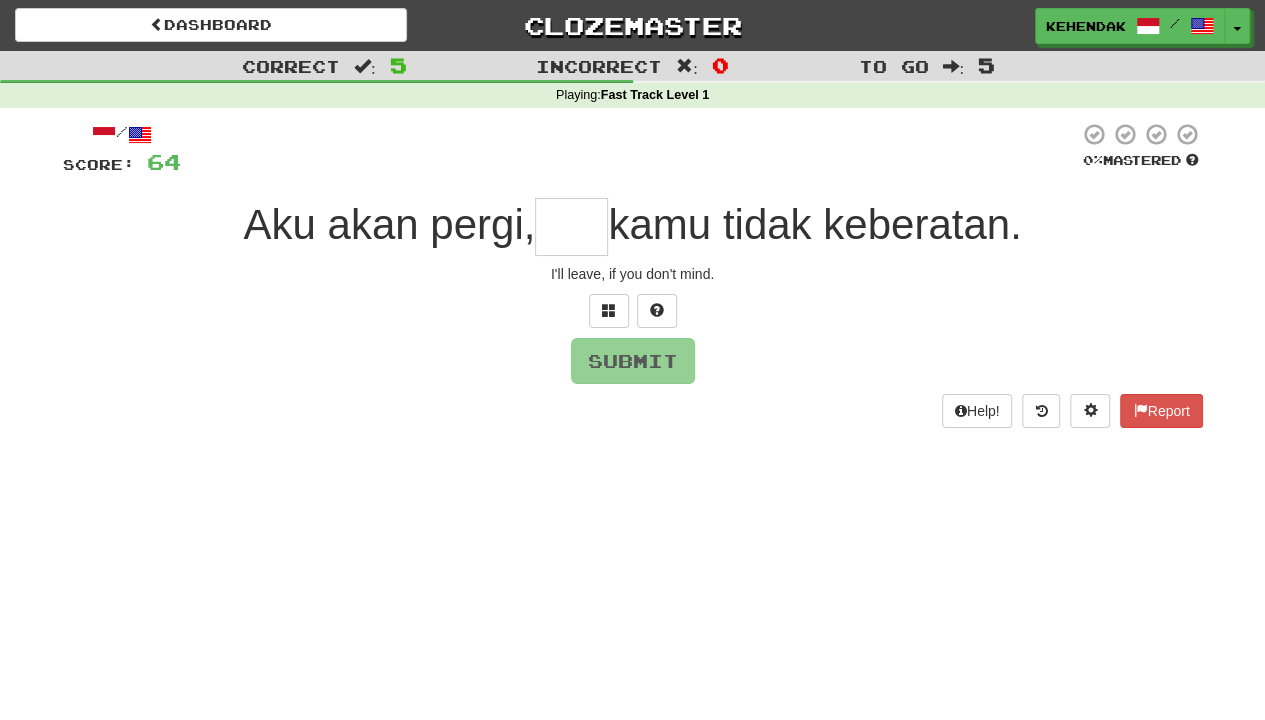 scroll, scrollTop: 0, scrollLeft: 0, axis: both 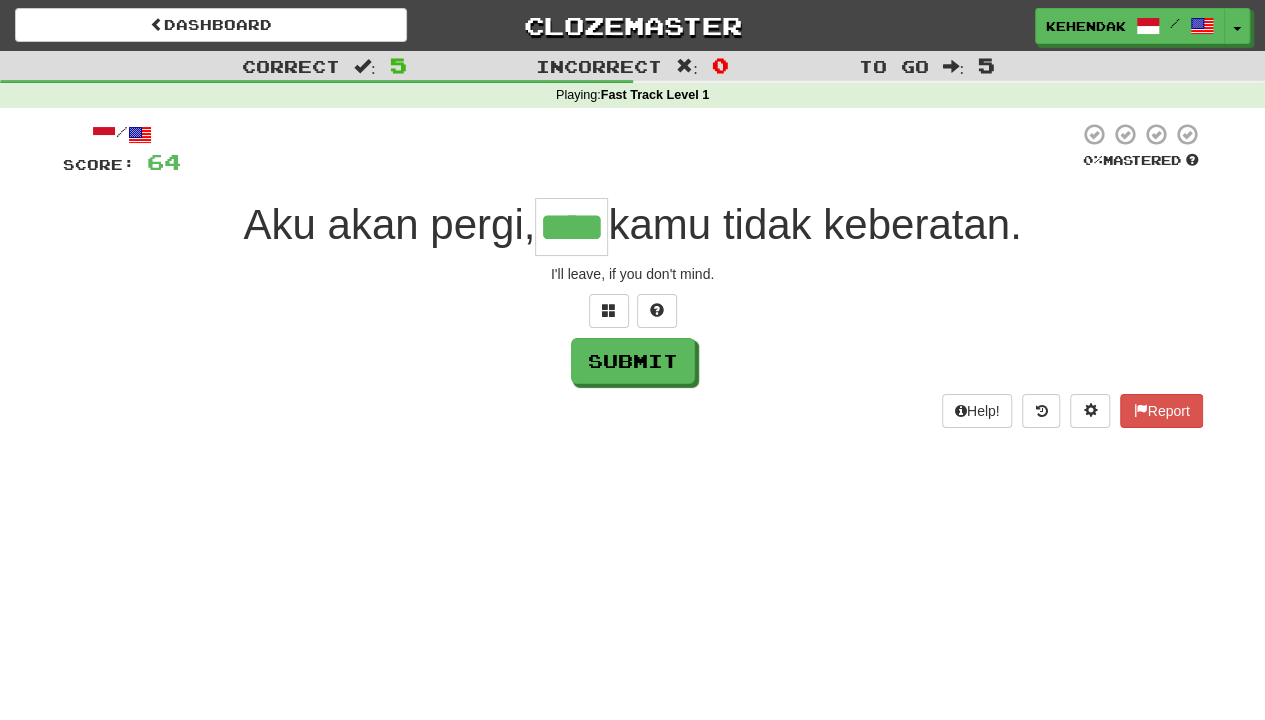 type on "****" 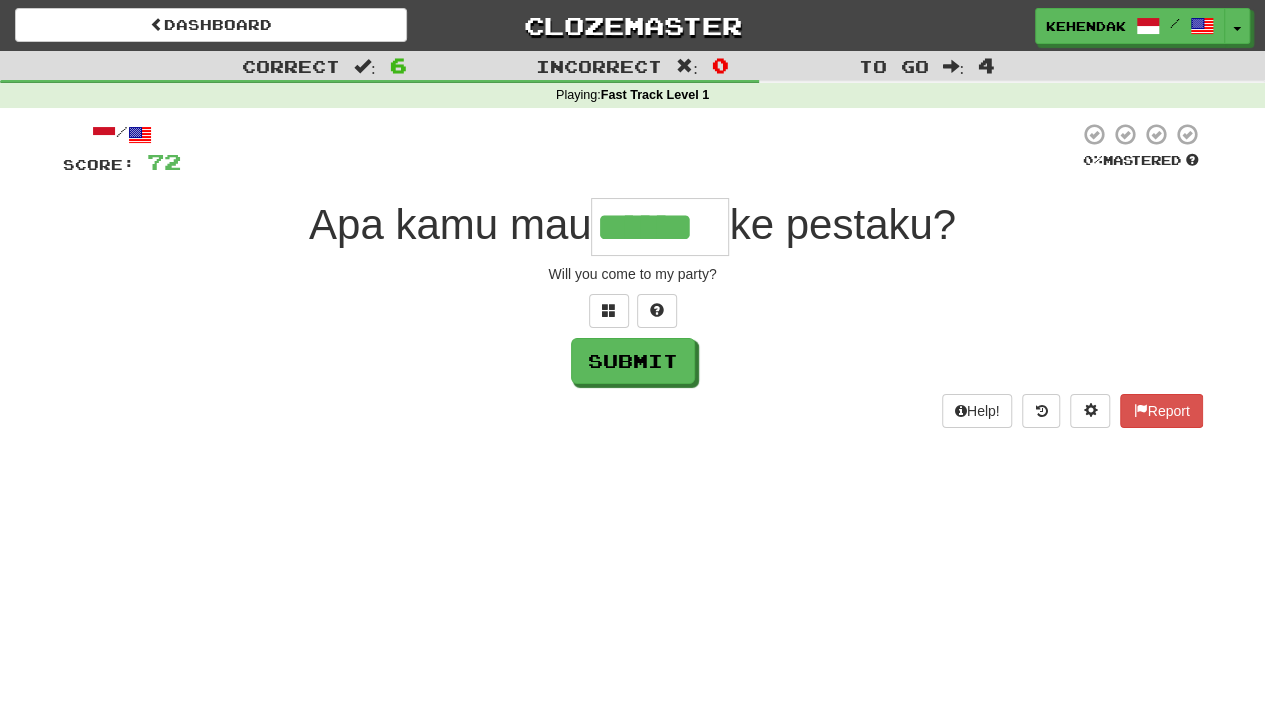 type on "******" 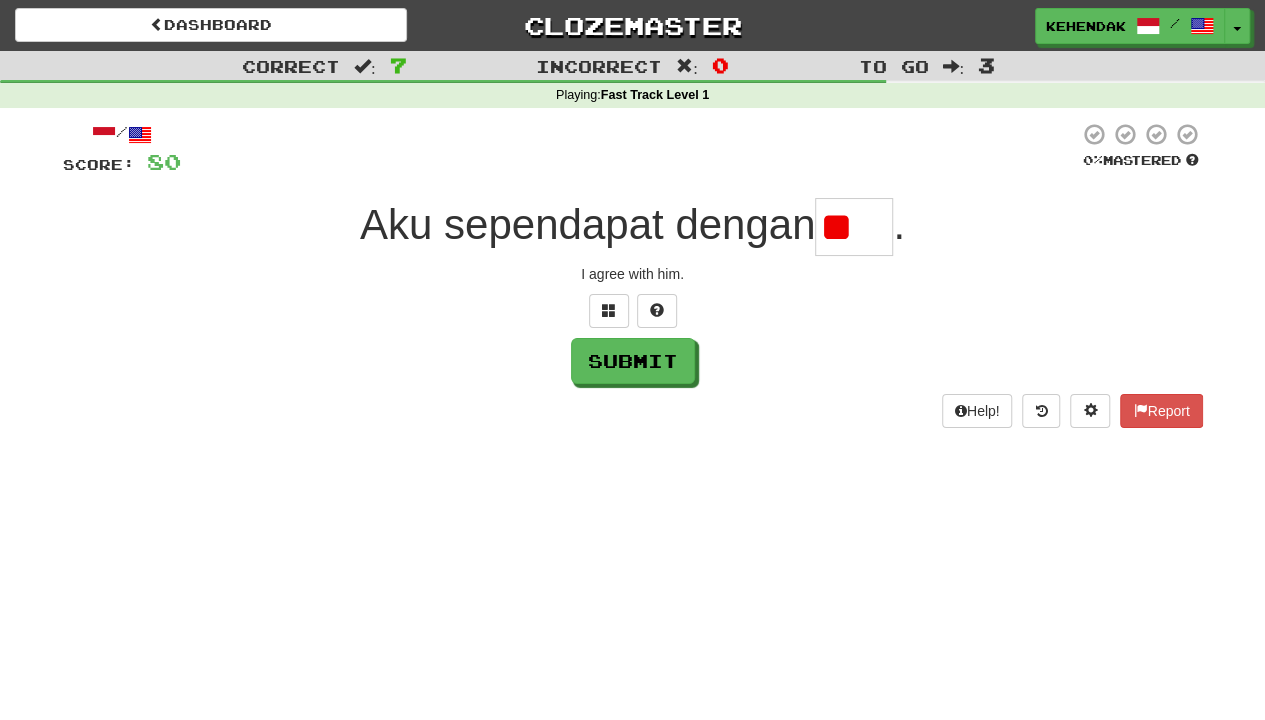 type on "*" 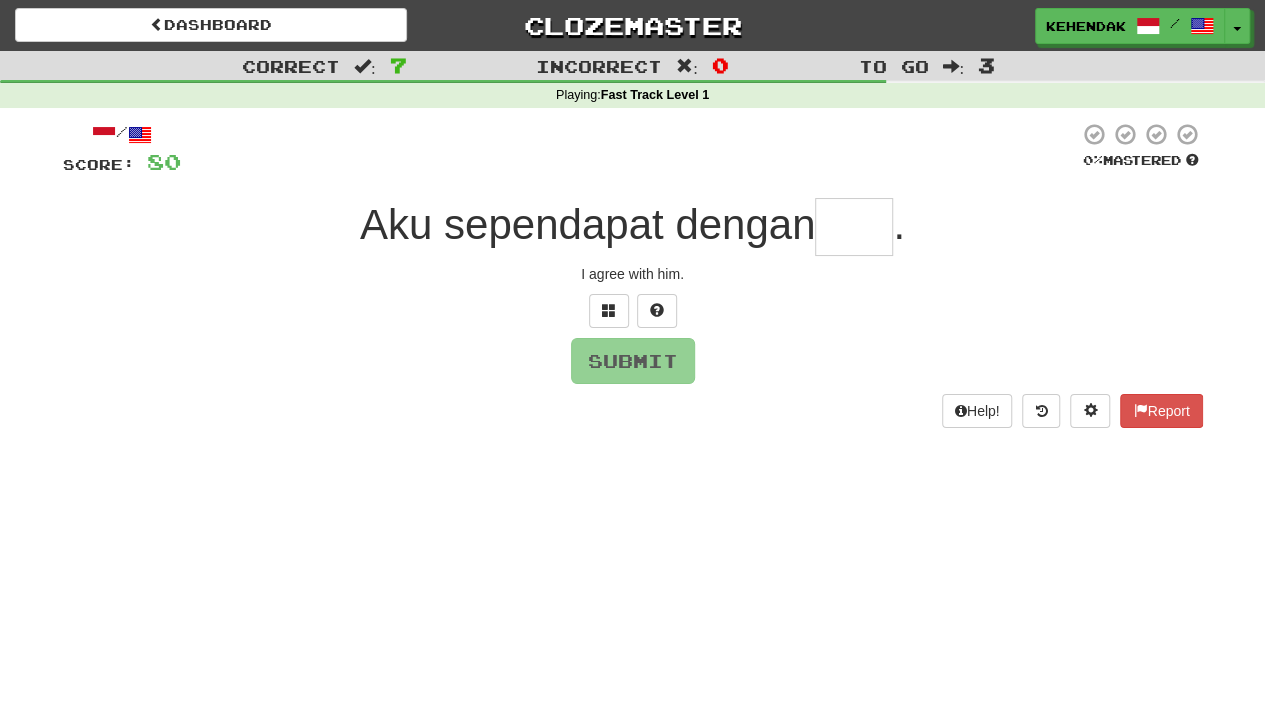 type on "*" 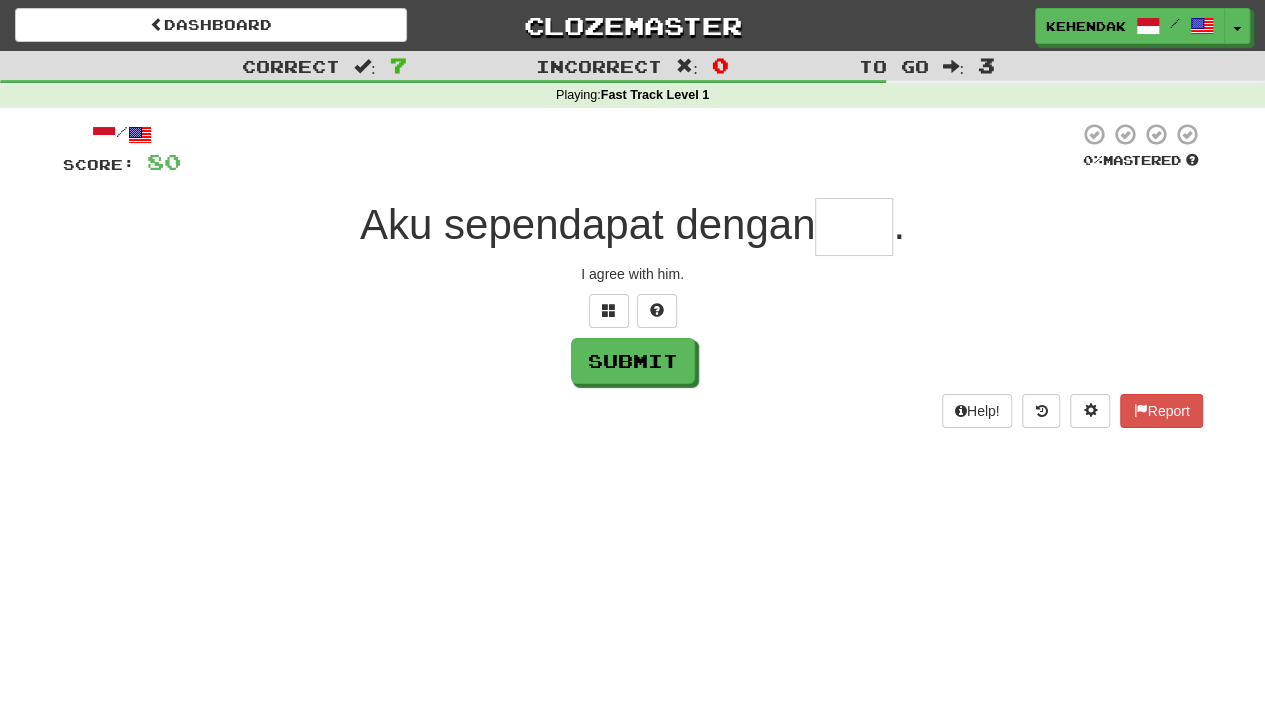 type on "*" 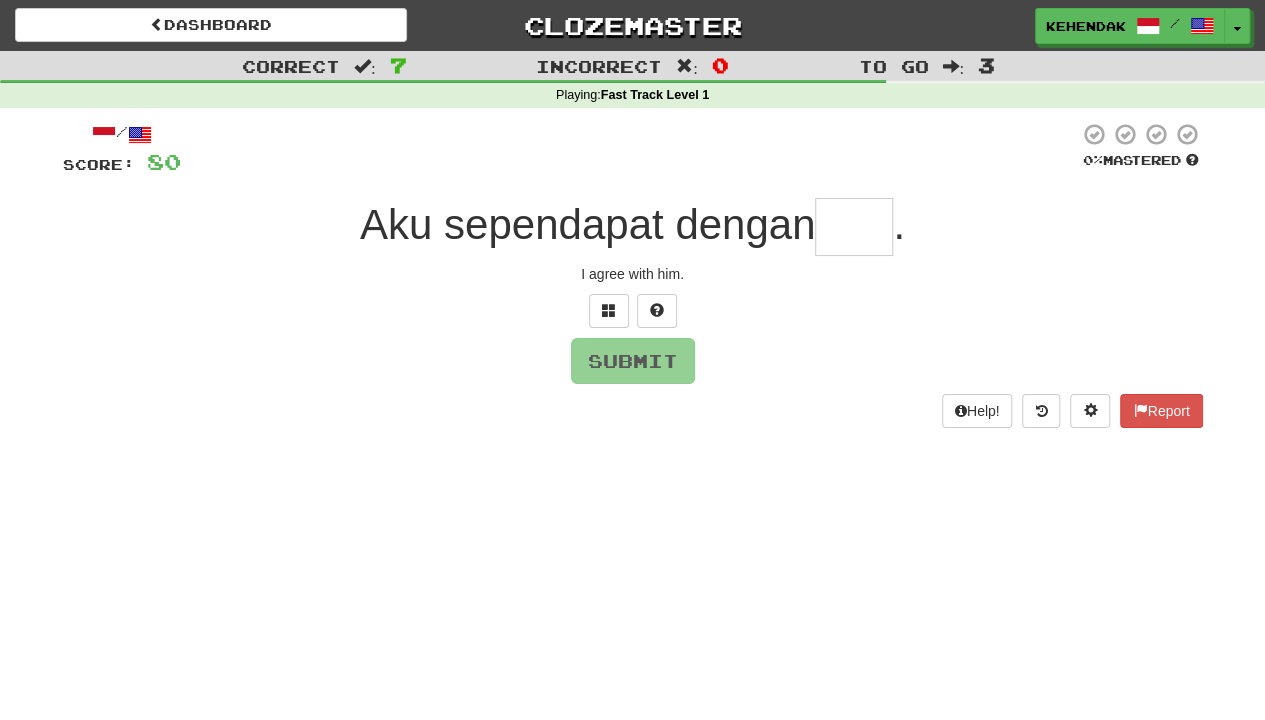 type on "*" 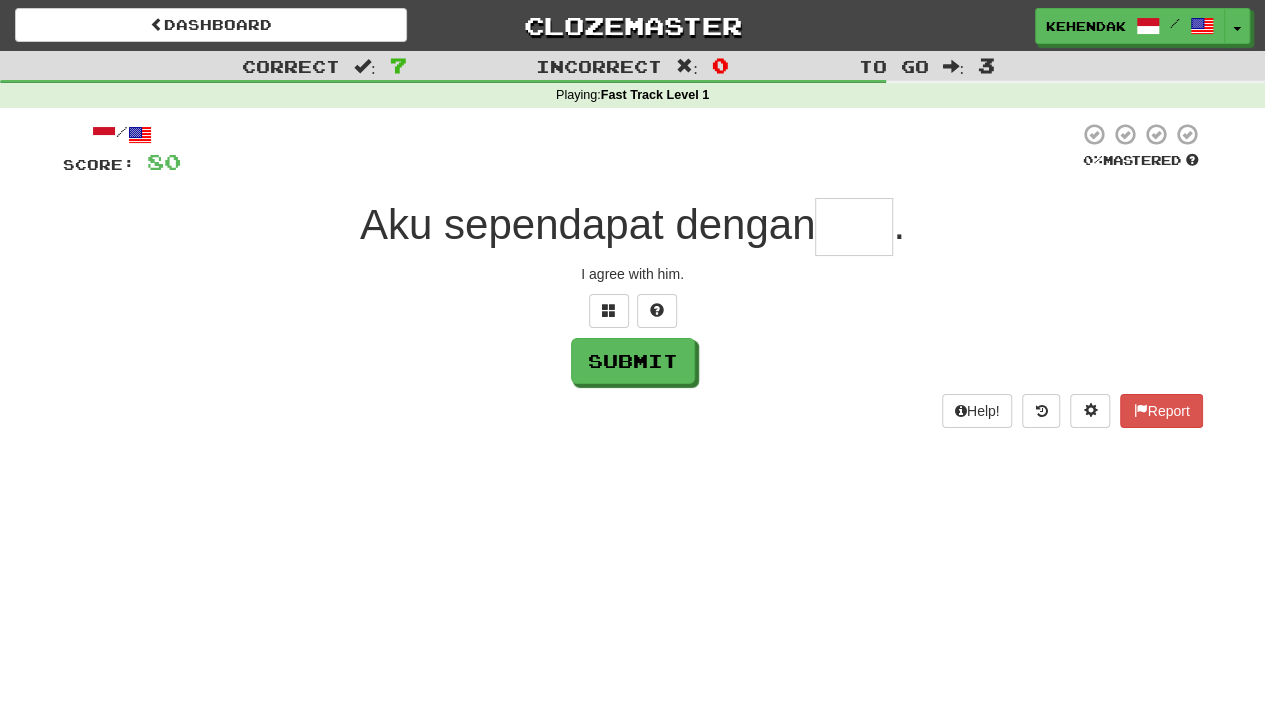 type on "*" 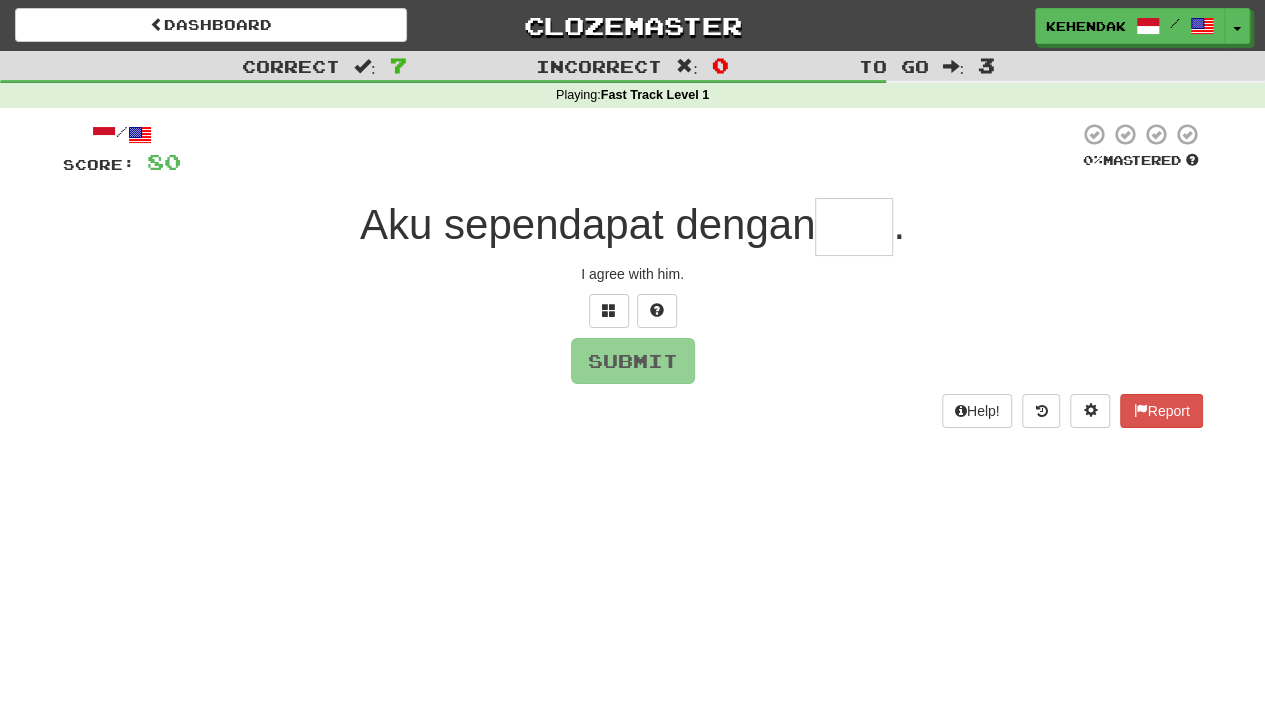 type on "*" 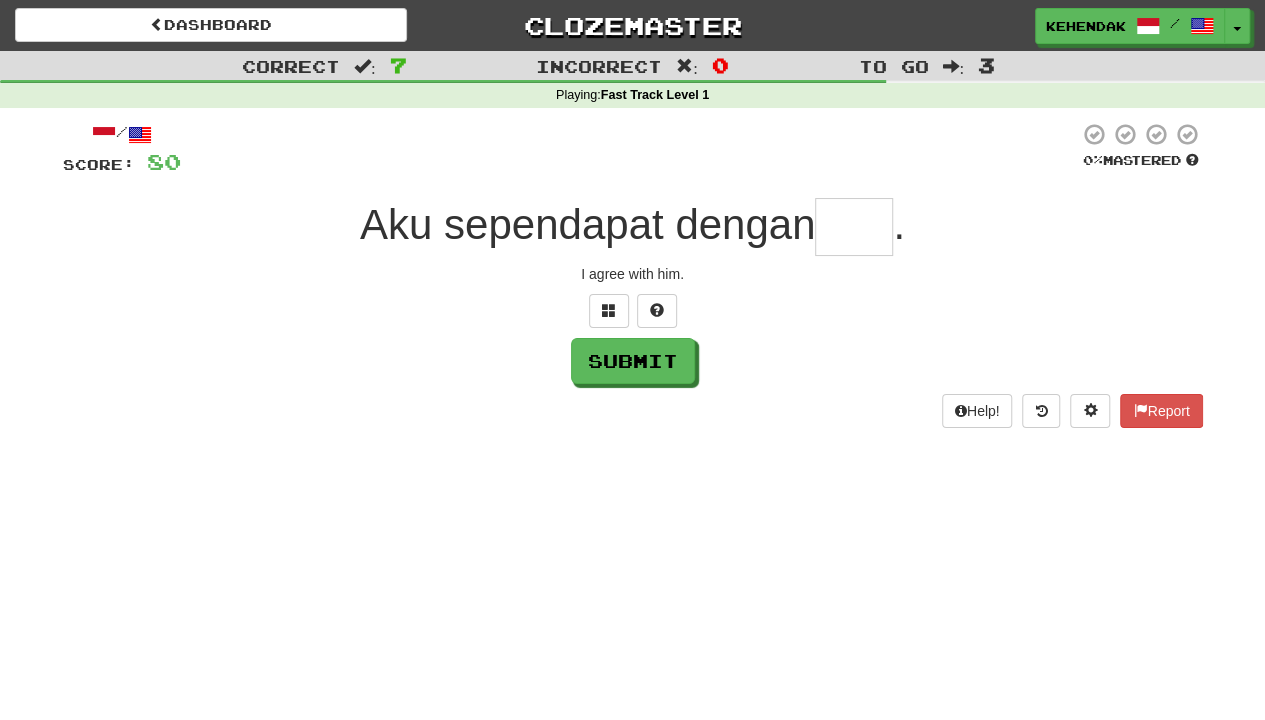 type on "*" 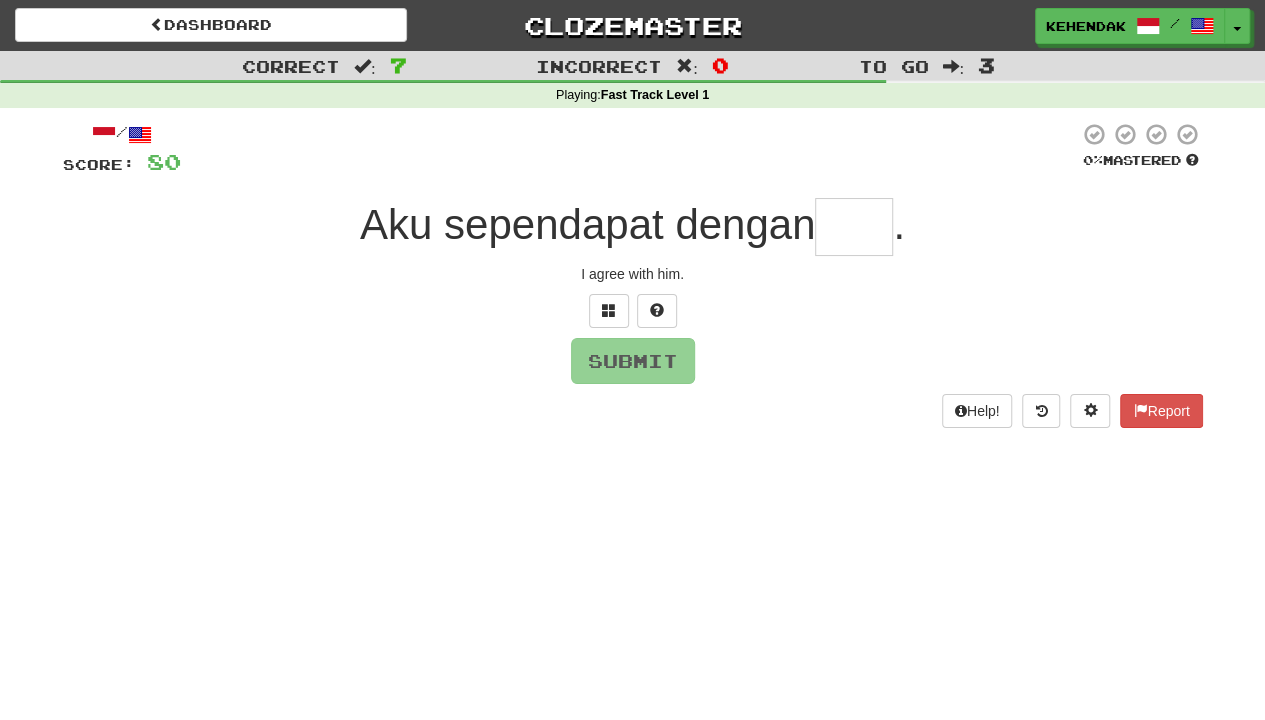 type on "*" 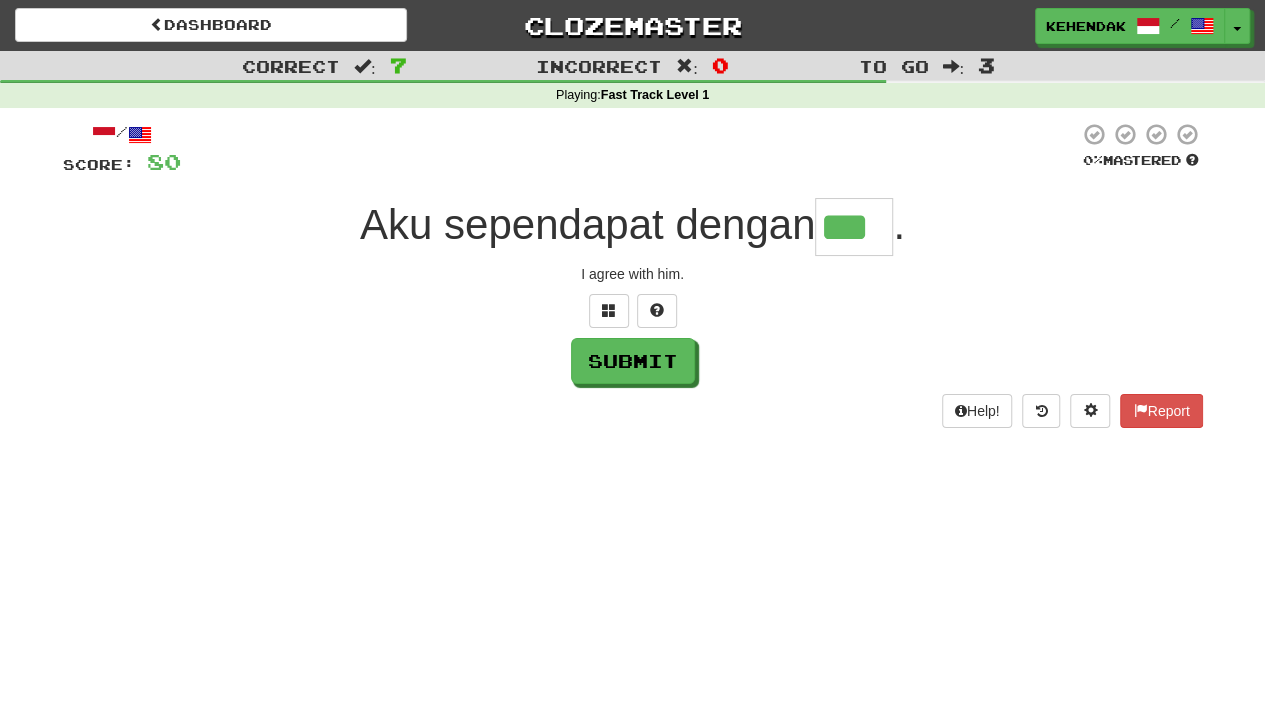 type on "***" 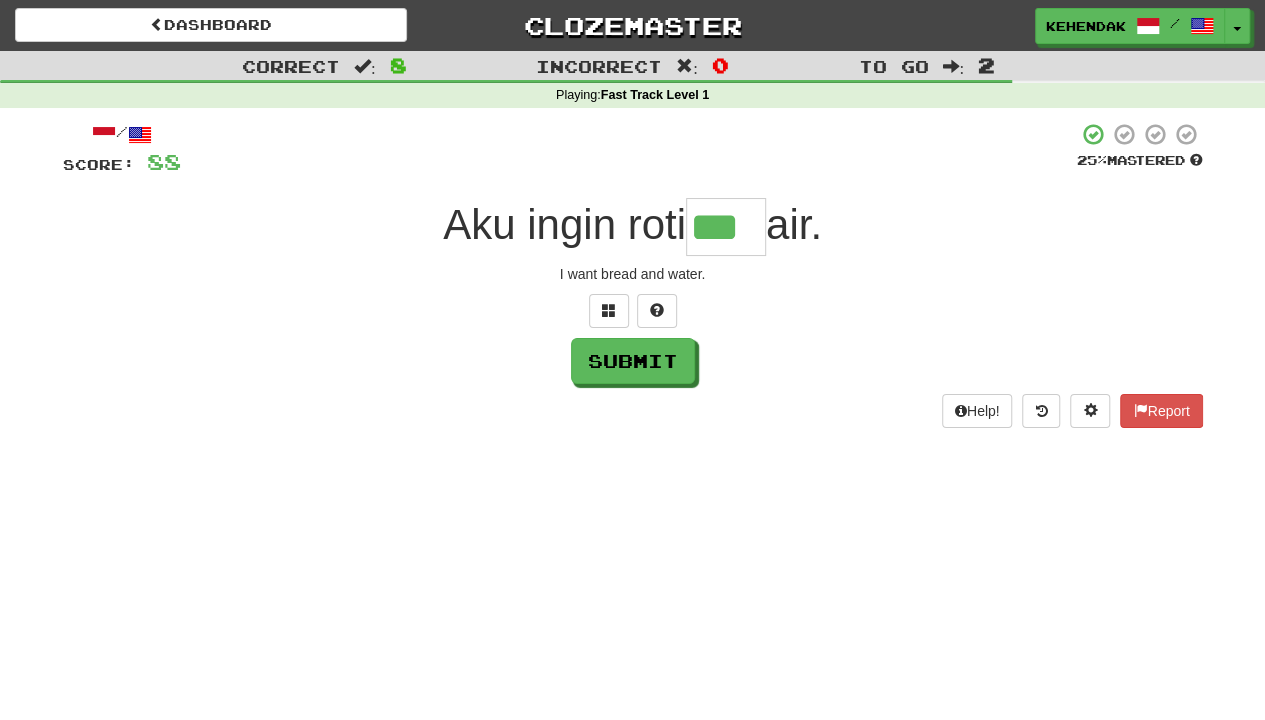 type on "***" 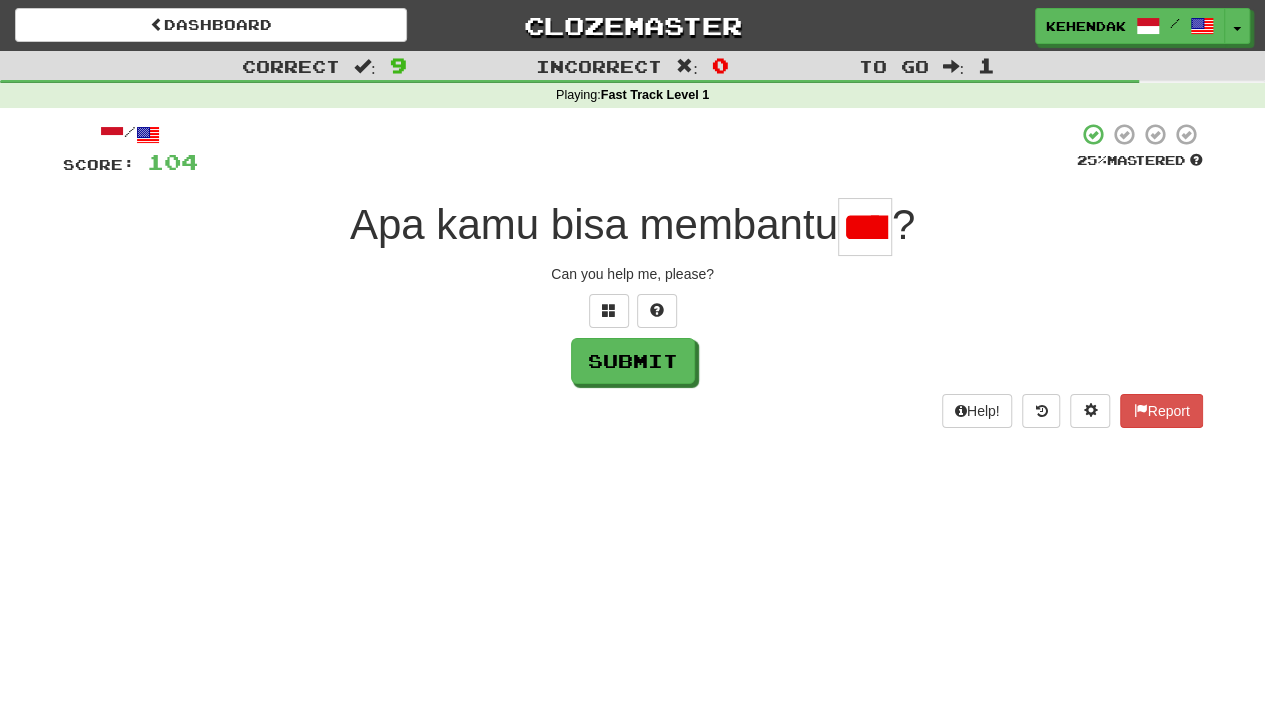 type on "*****" 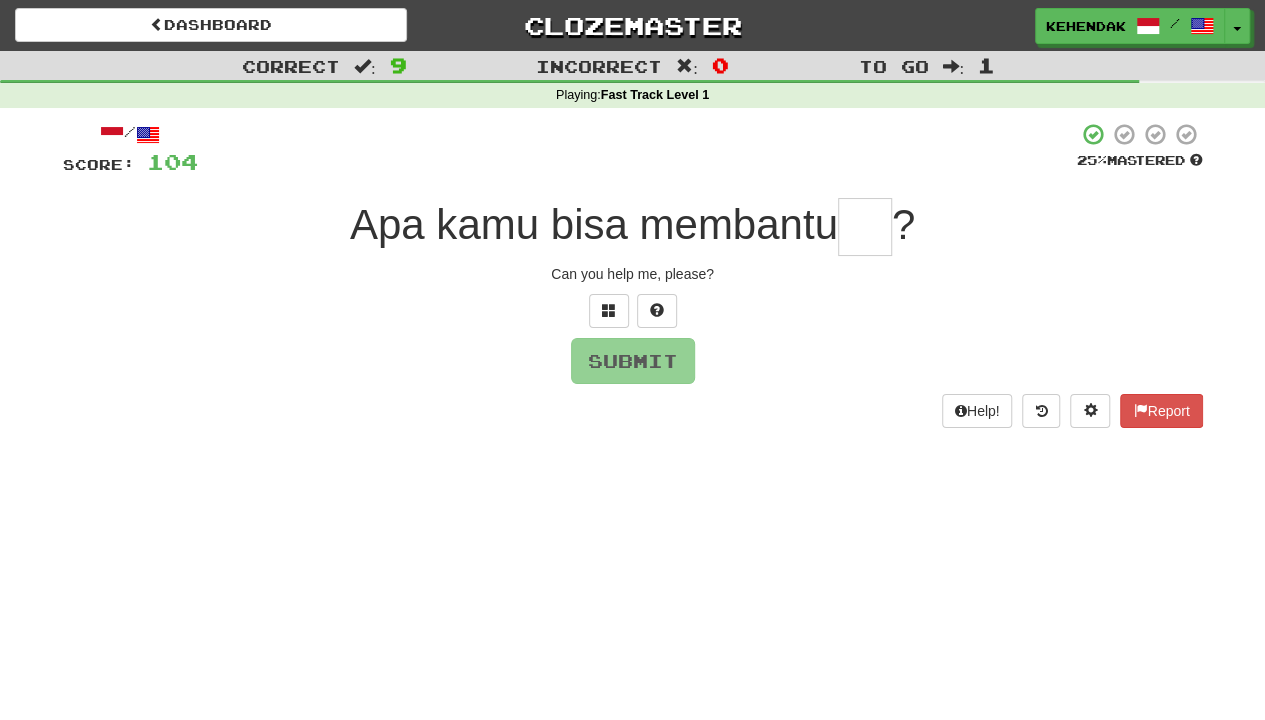 scroll, scrollTop: 0, scrollLeft: 0, axis: both 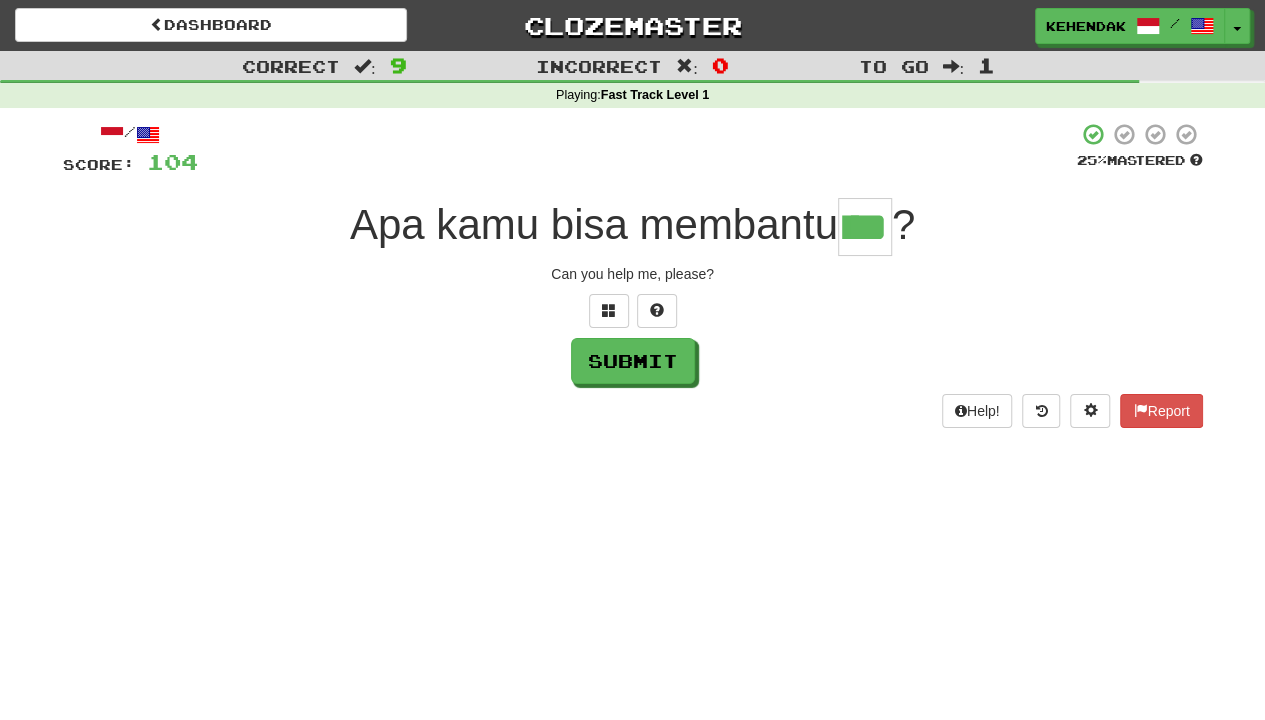 type on "**" 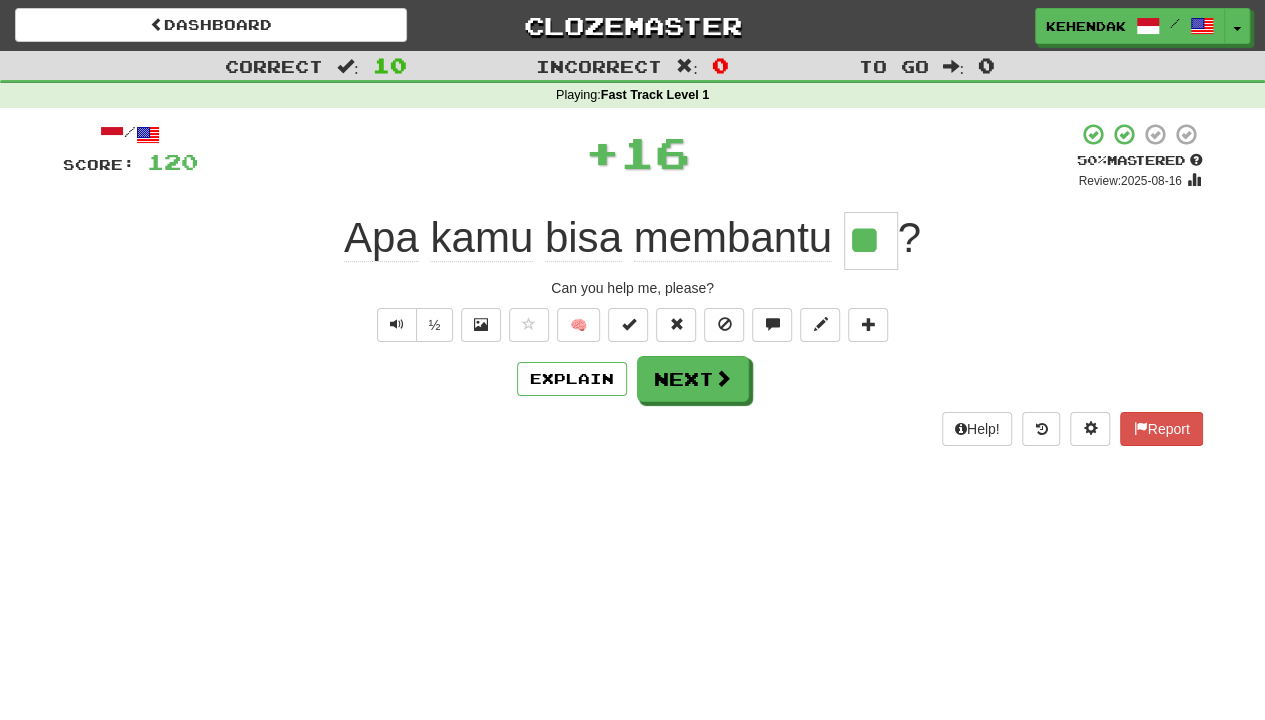 scroll, scrollTop: 0, scrollLeft: 0, axis: both 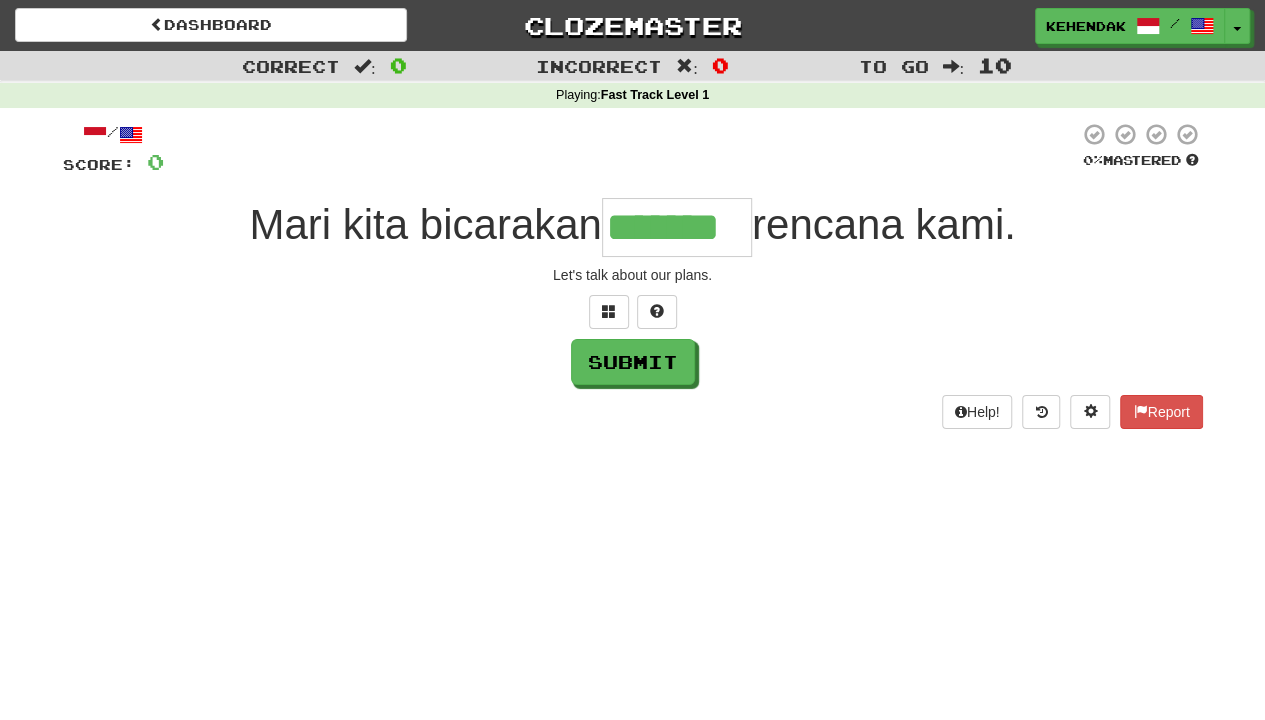 type on "*******" 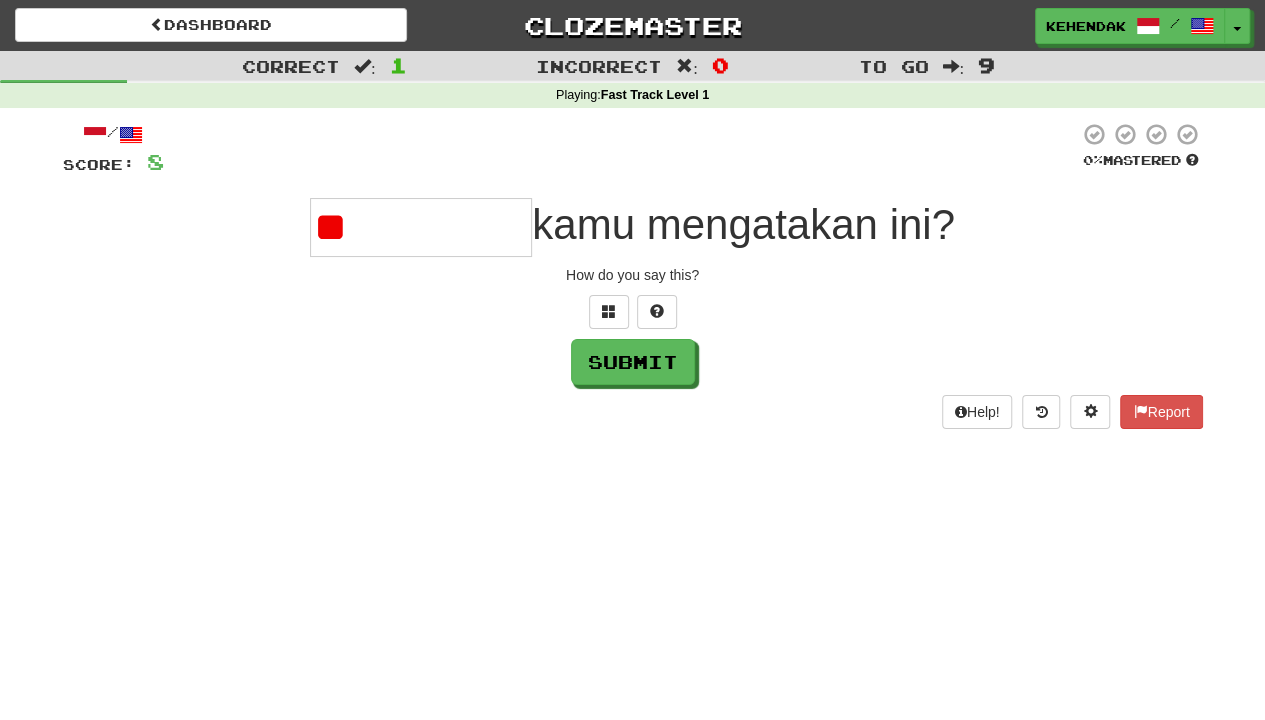 type on "*" 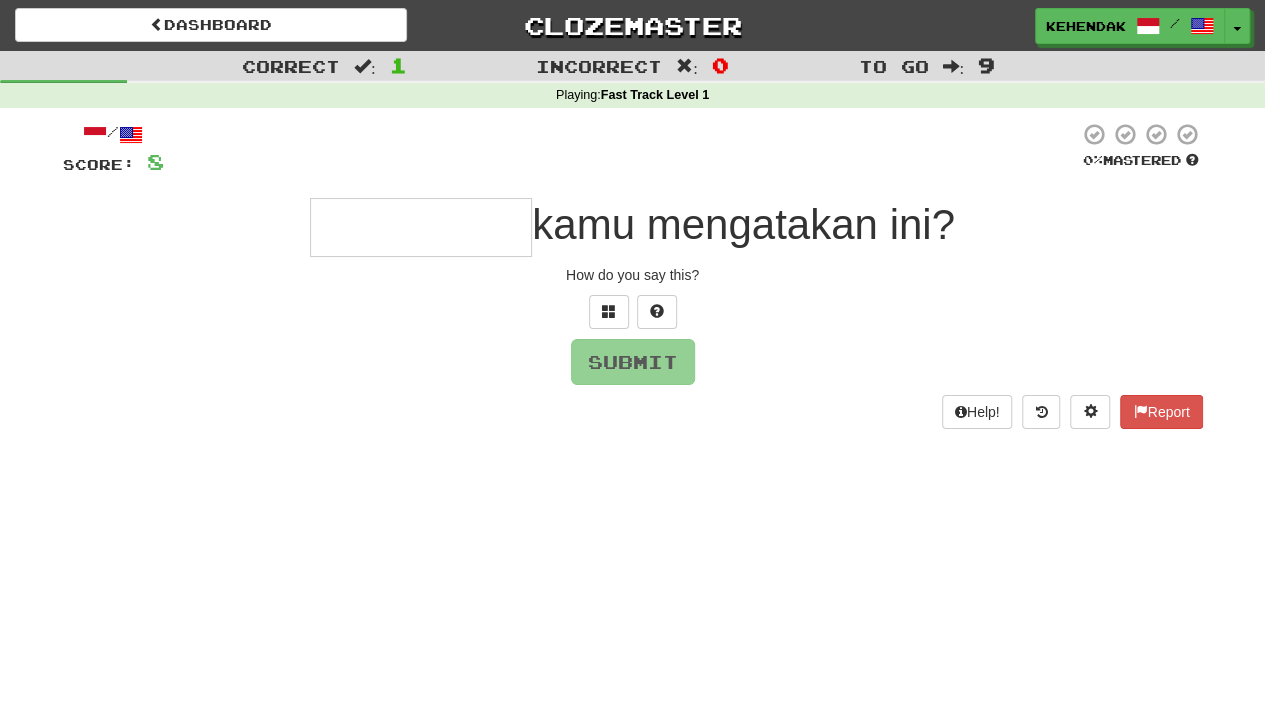 type on "*" 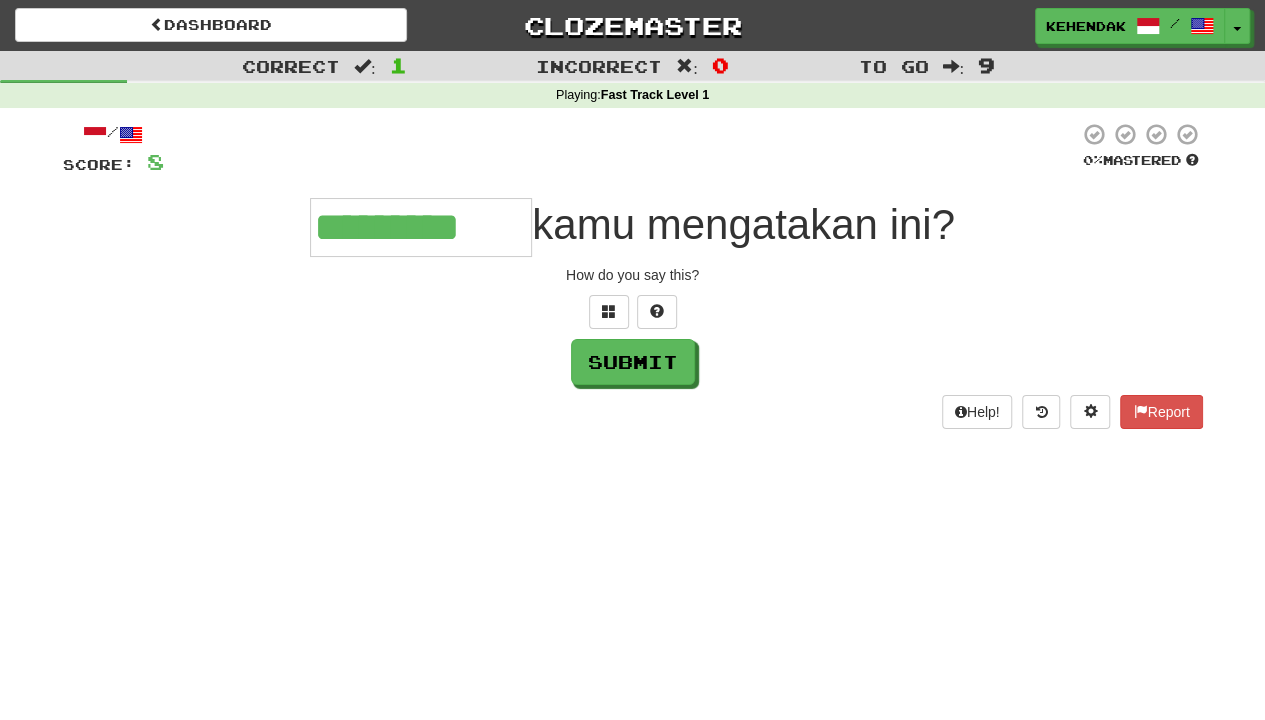 type on "*********" 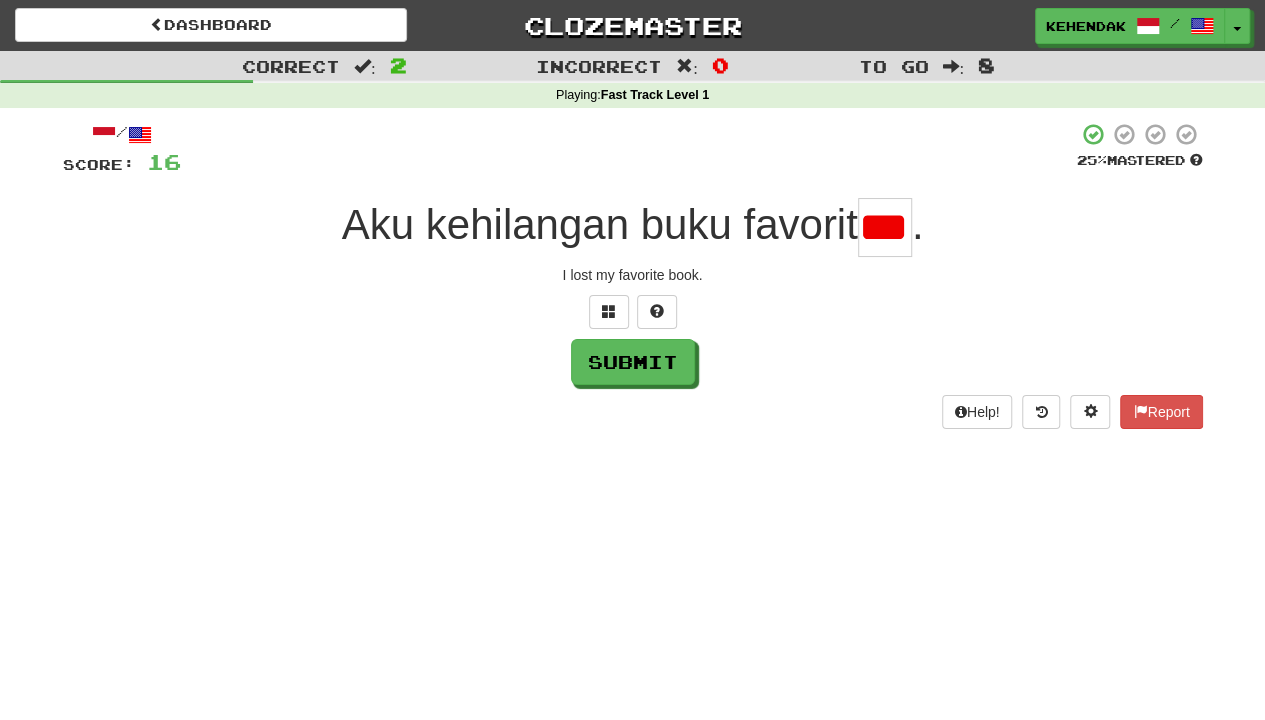 type on "****" 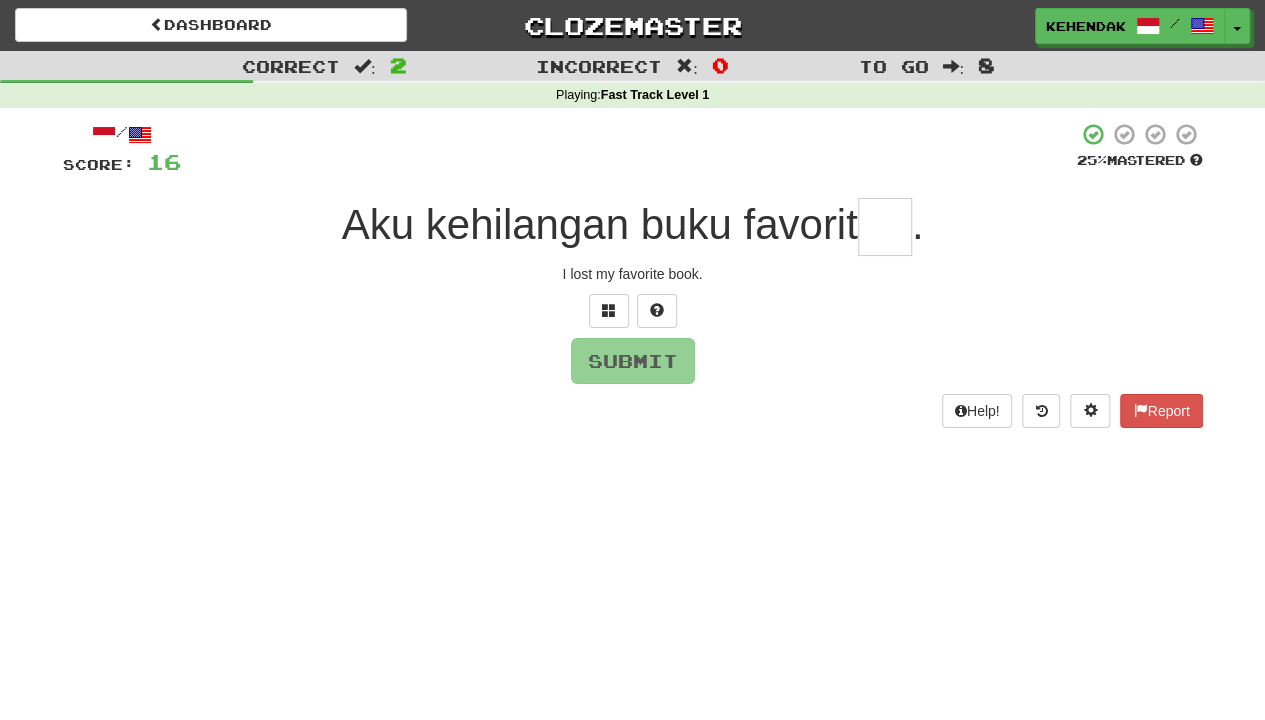 scroll, scrollTop: 0, scrollLeft: 0, axis: both 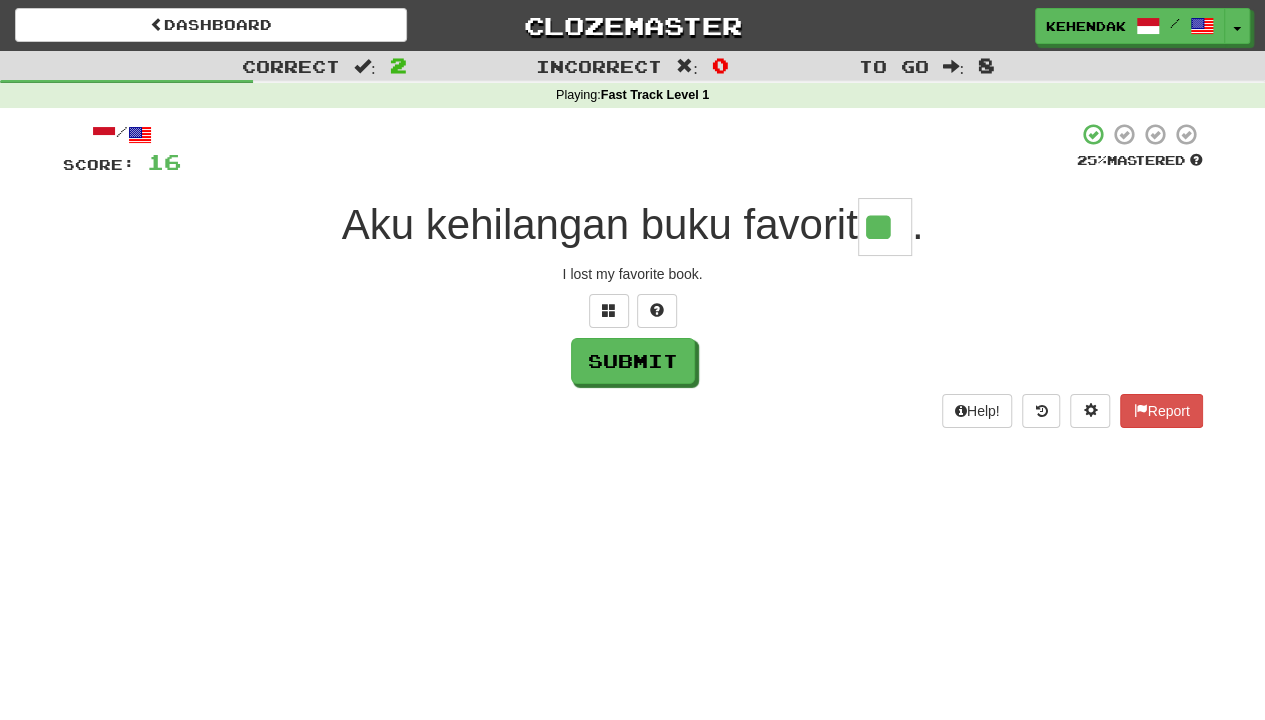 type on "**" 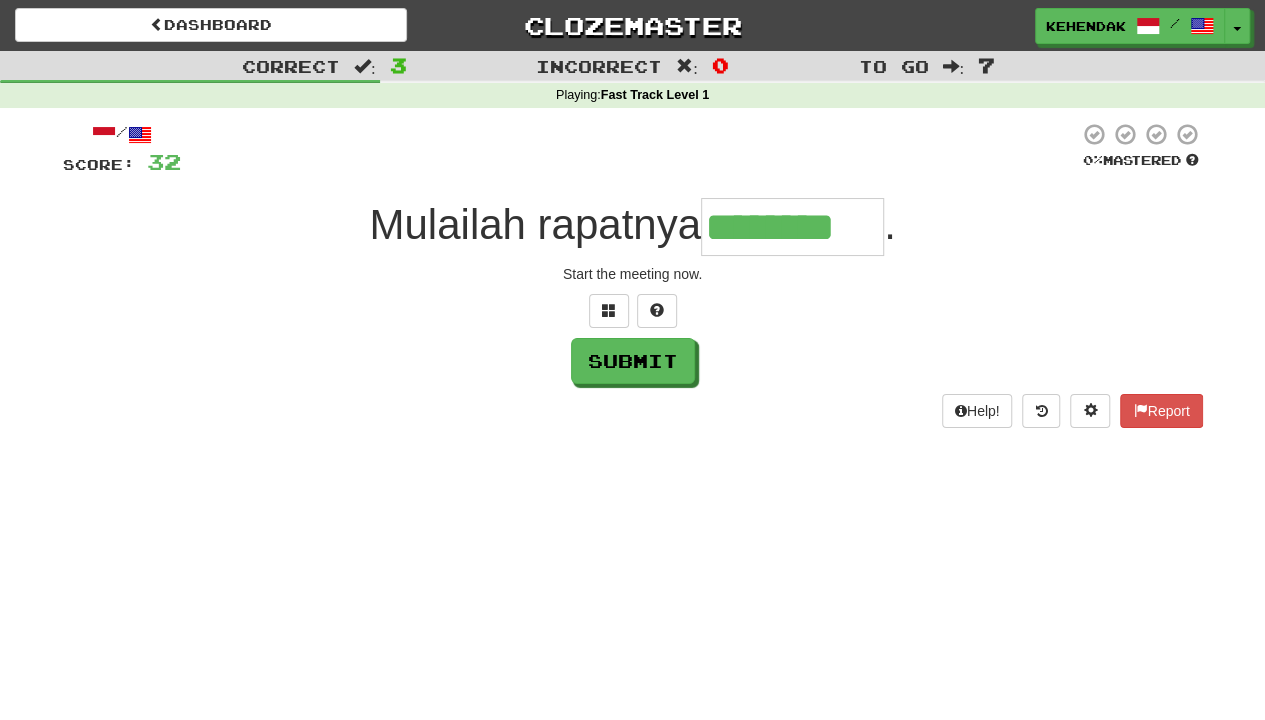 type on "********" 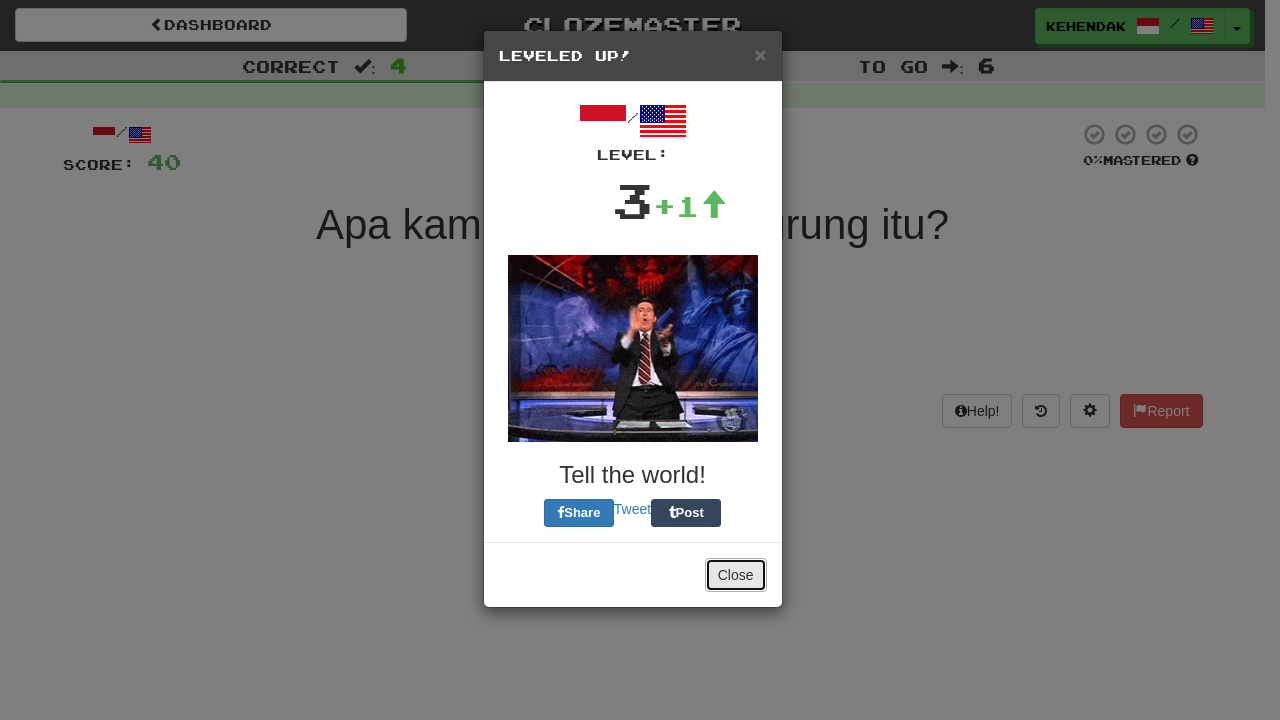click on "Close" at bounding box center [736, 575] 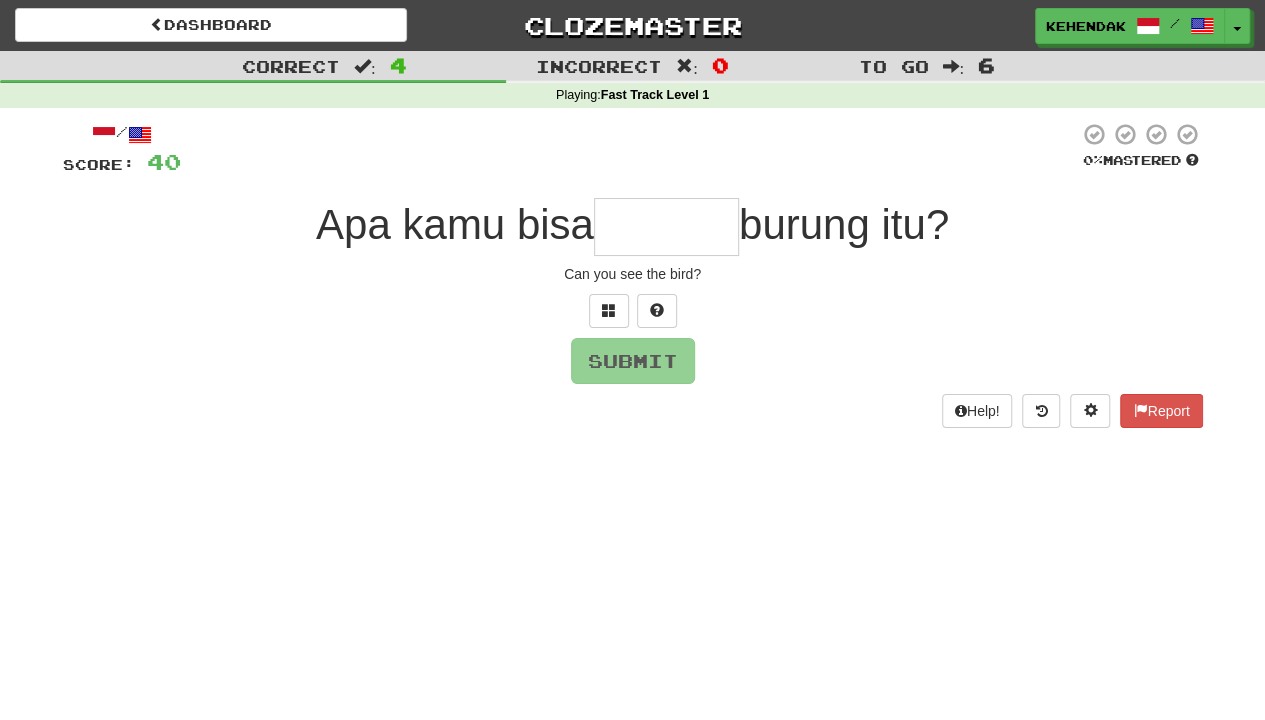 click at bounding box center (666, 227) 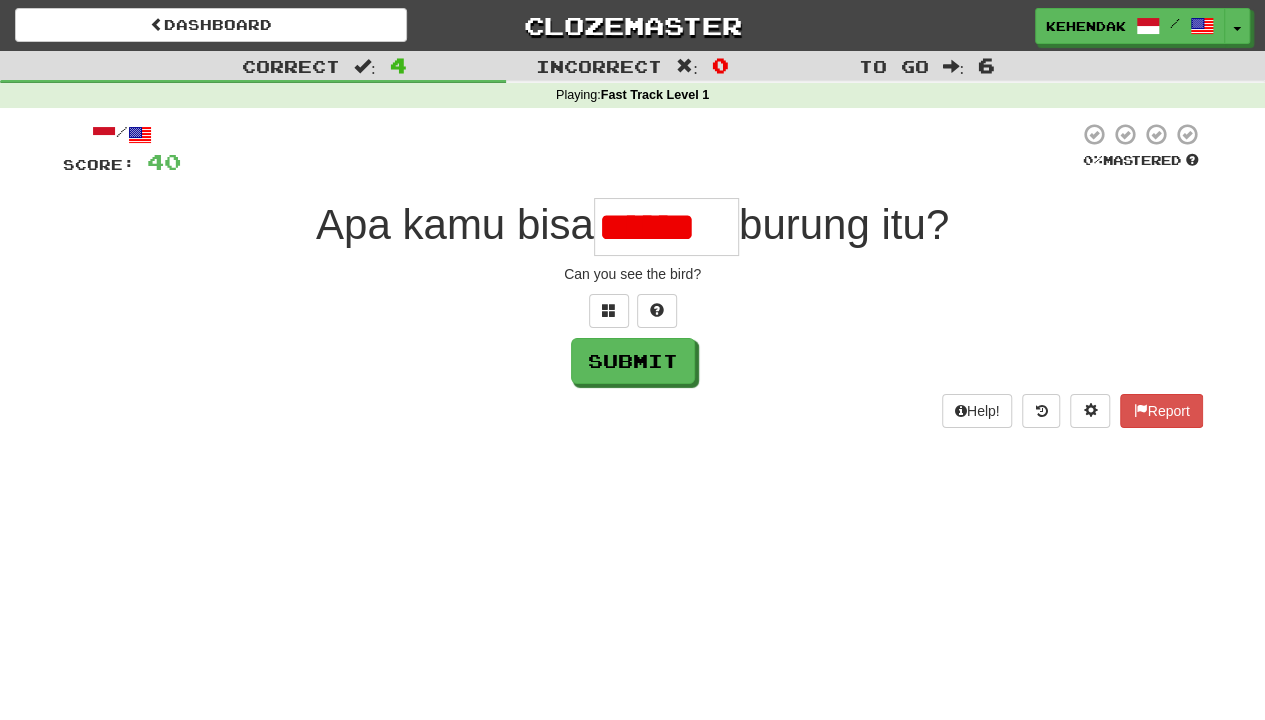 scroll, scrollTop: 0, scrollLeft: 0, axis: both 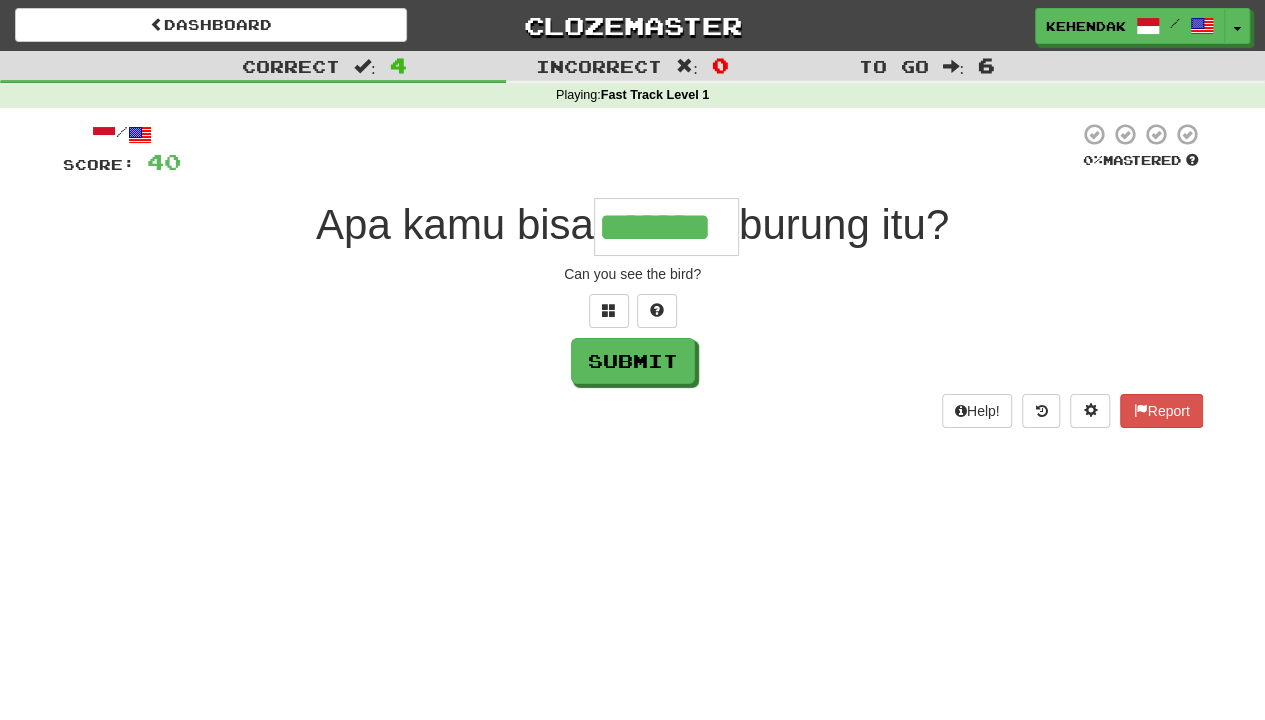 type on "*******" 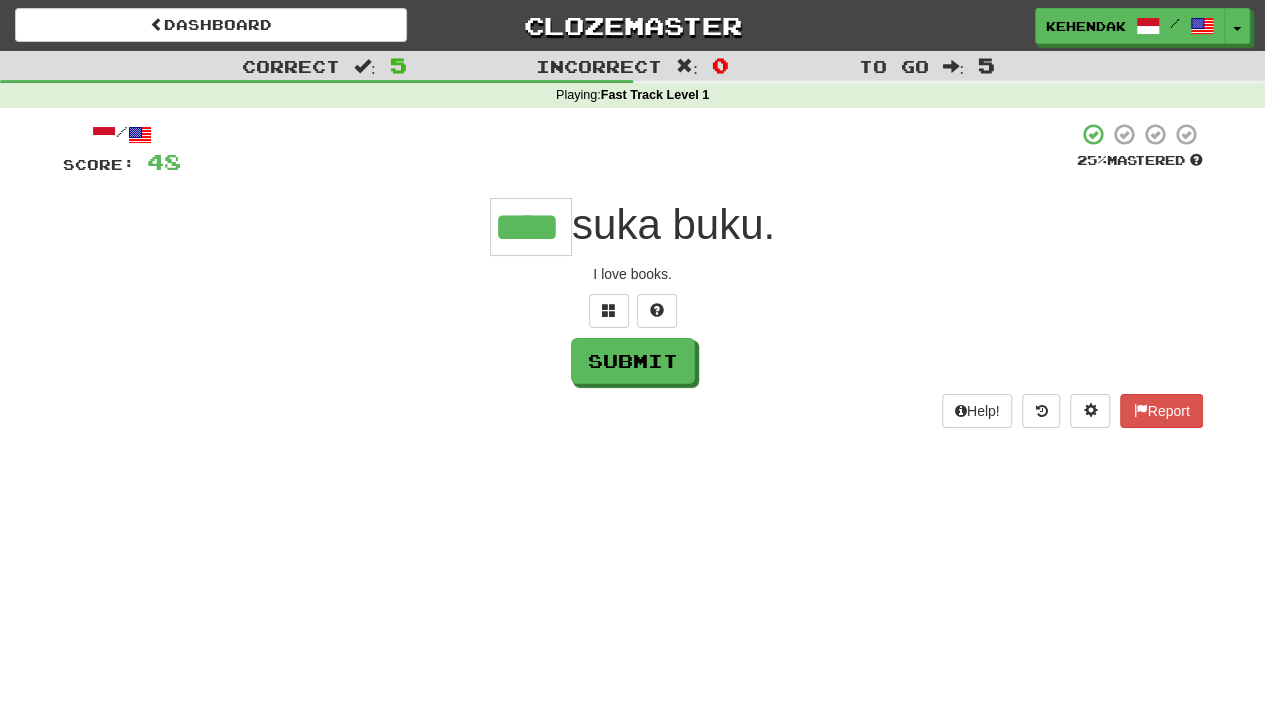 scroll, scrollTop: 0, scrollLeft: 21, axis: horizontal 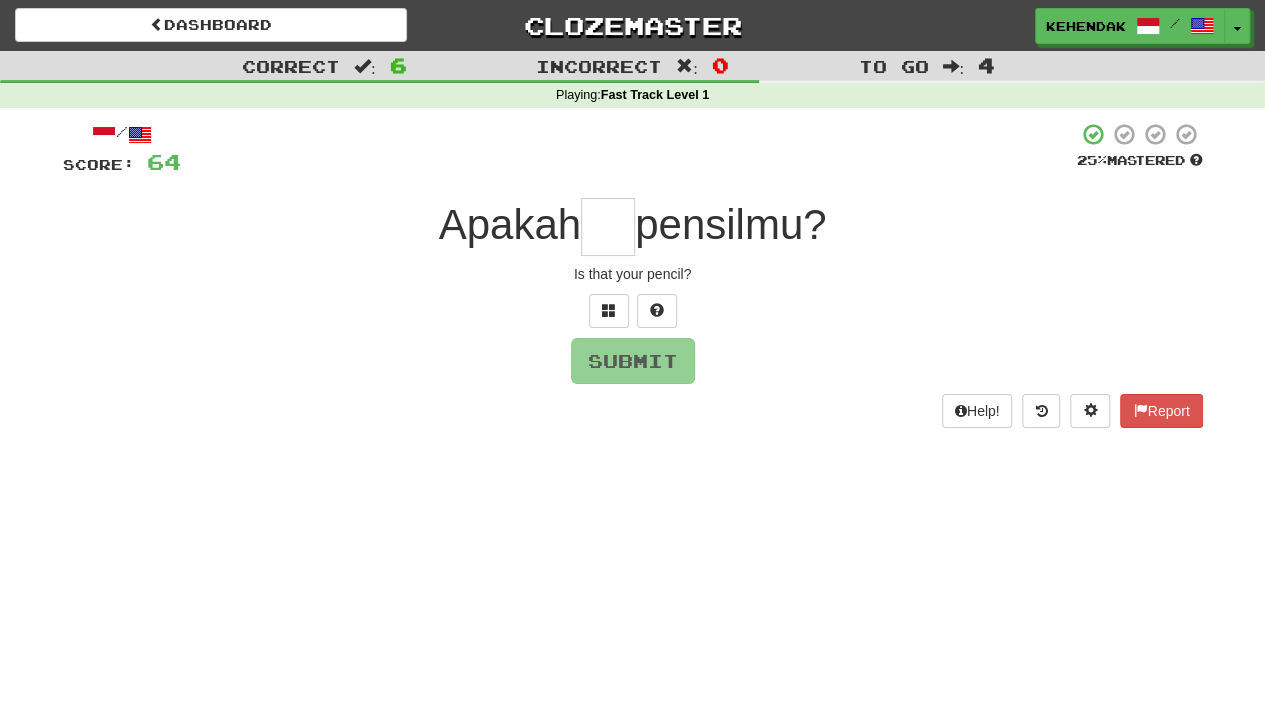 type on "*" 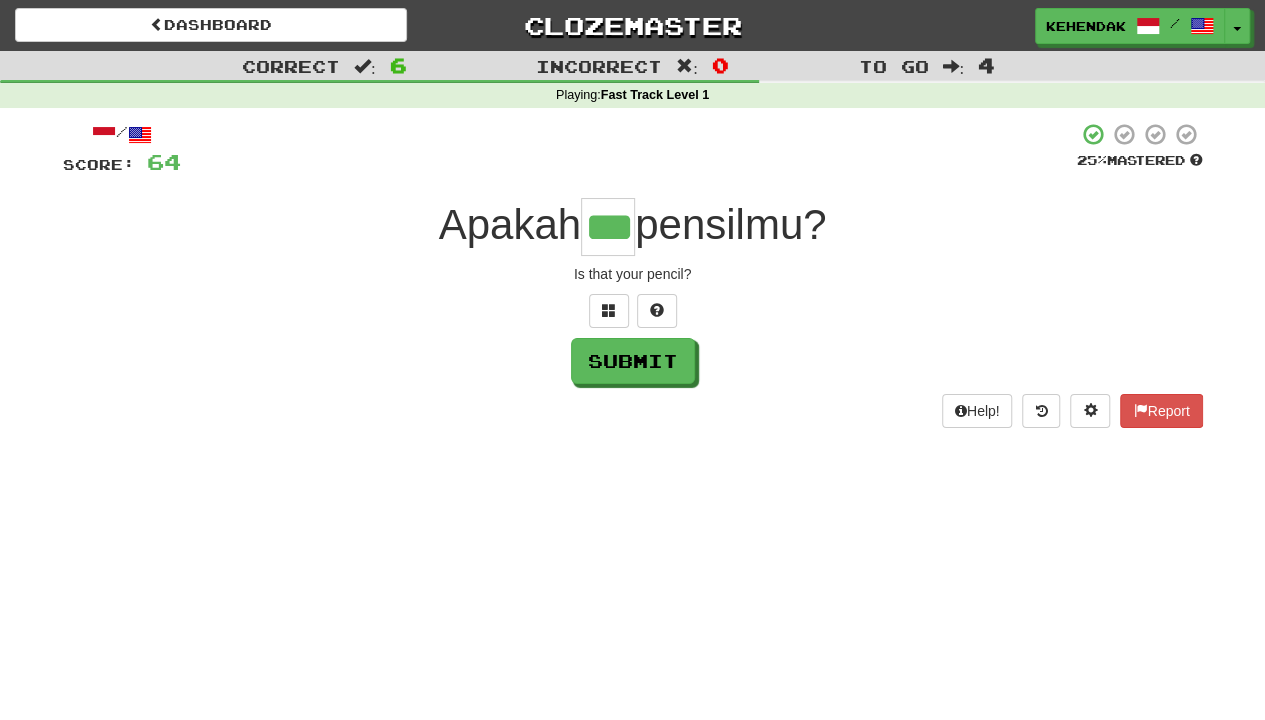type on "***" 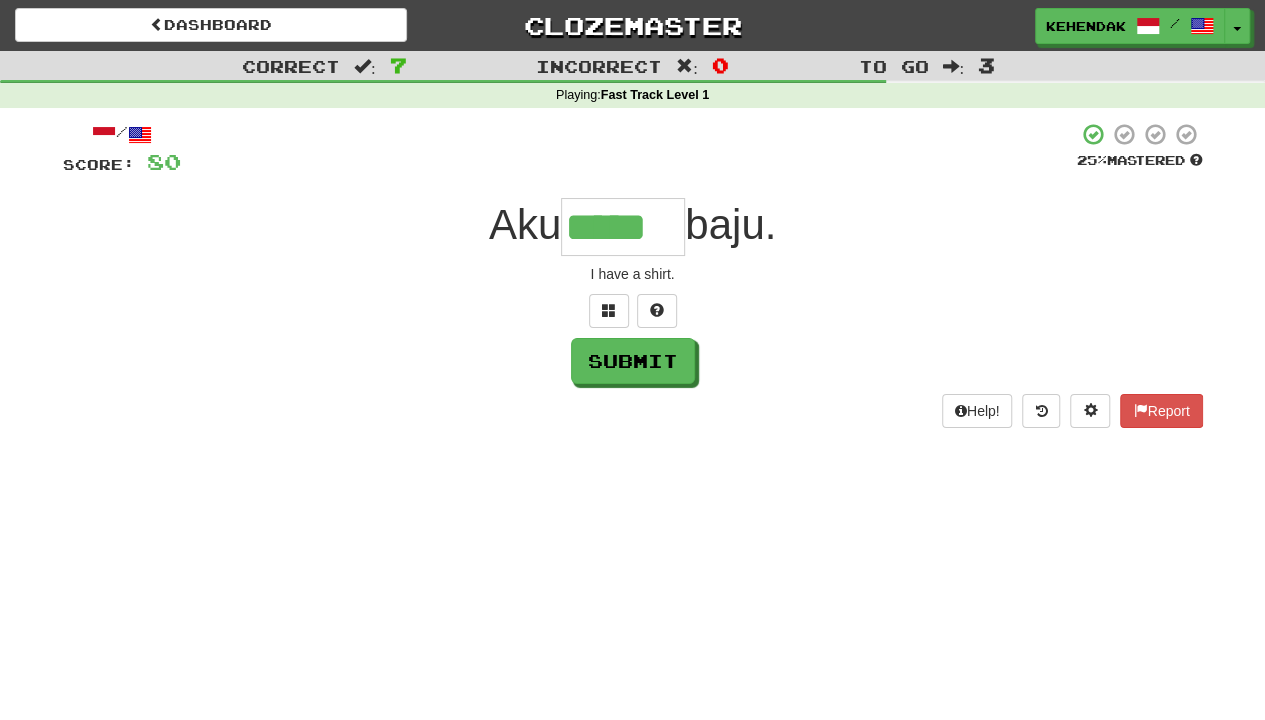 type on "*****" 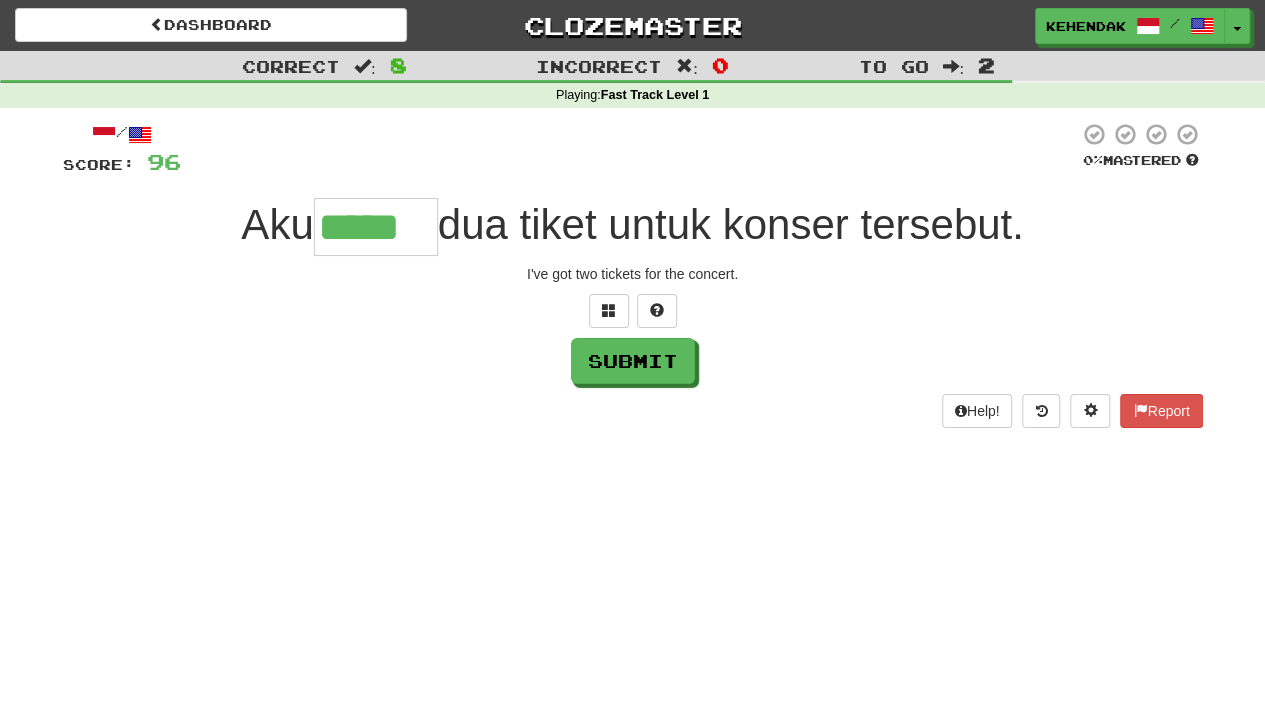 type on "*****" 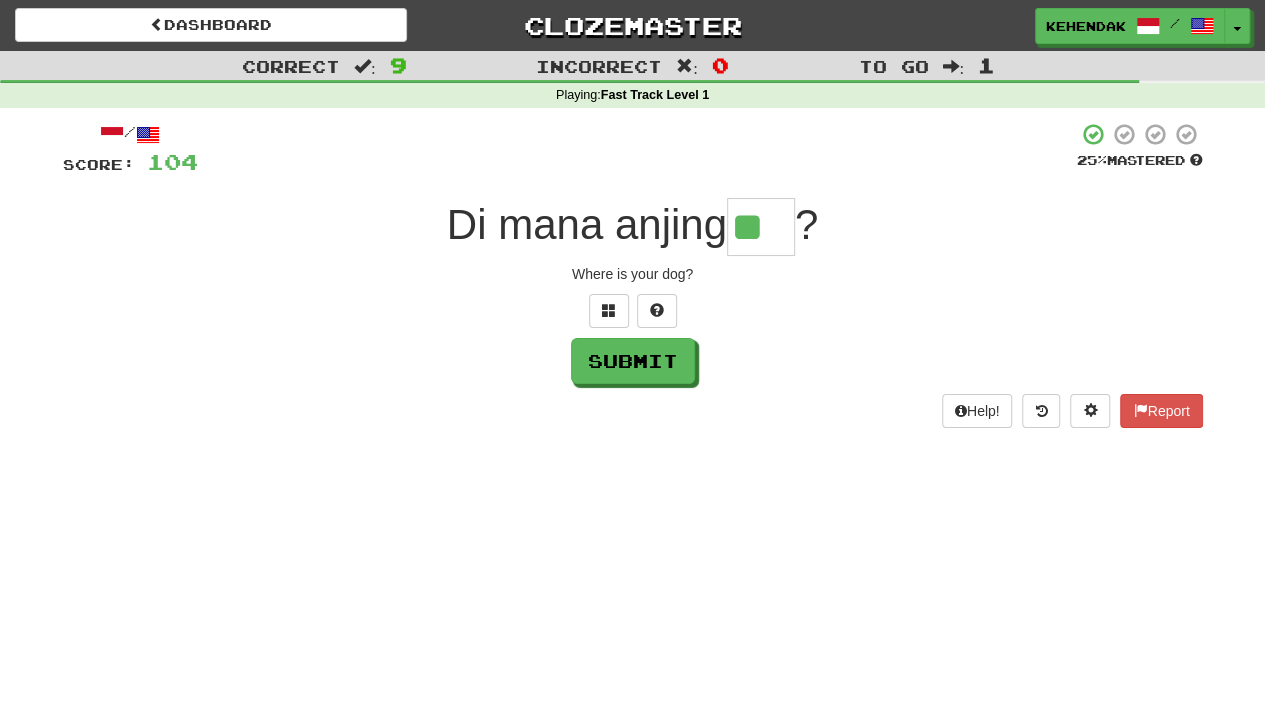 type on "**" 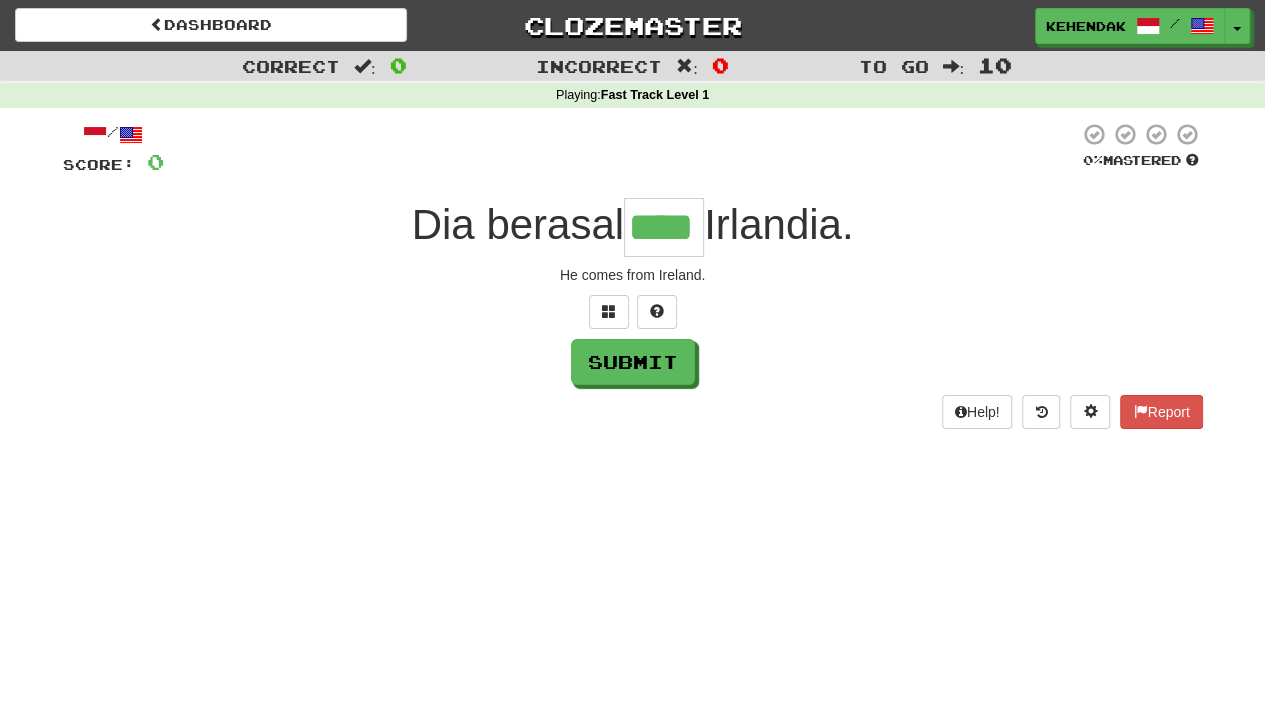 type on "****" 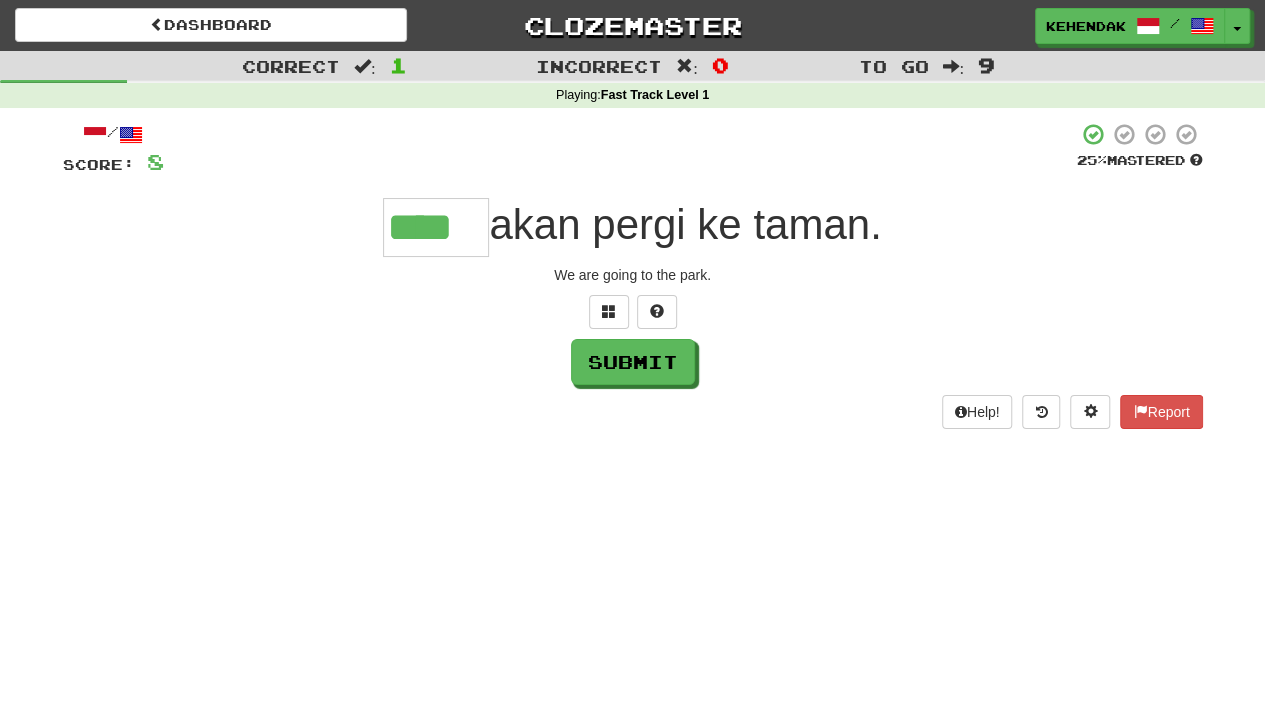 type on "****" 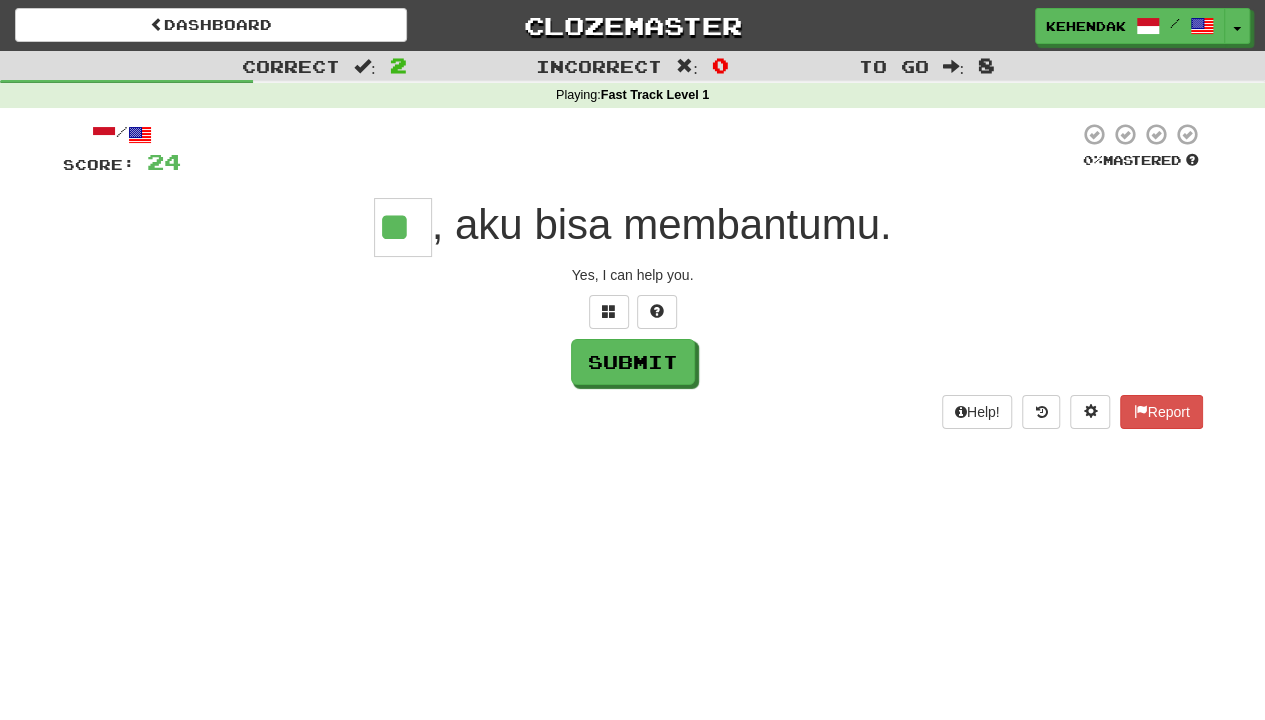 type on "**" 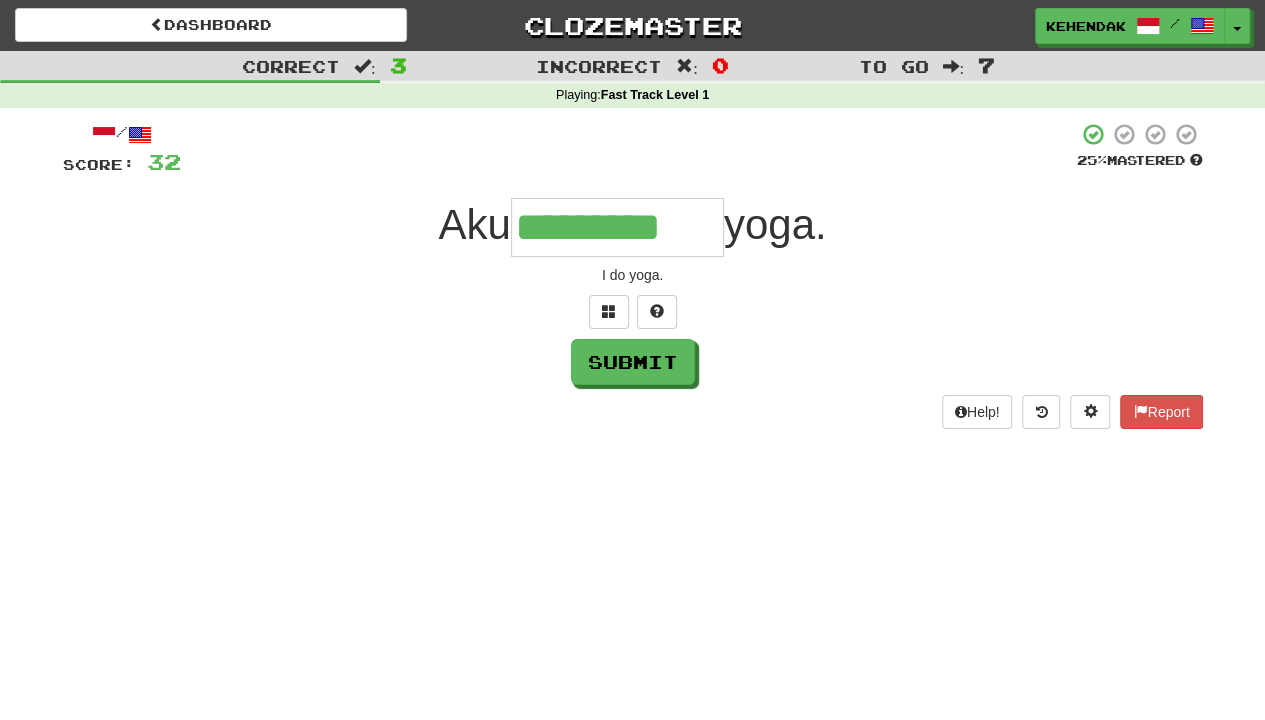 type on "*********" 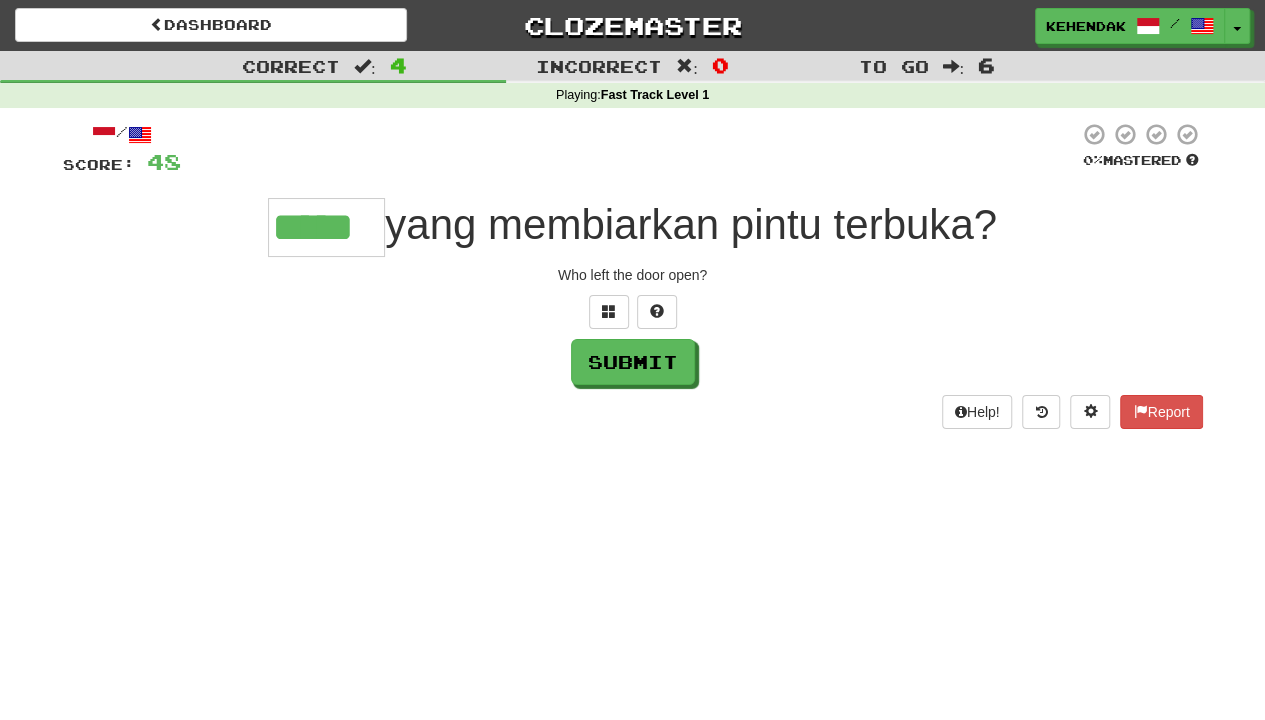 type on "*****" 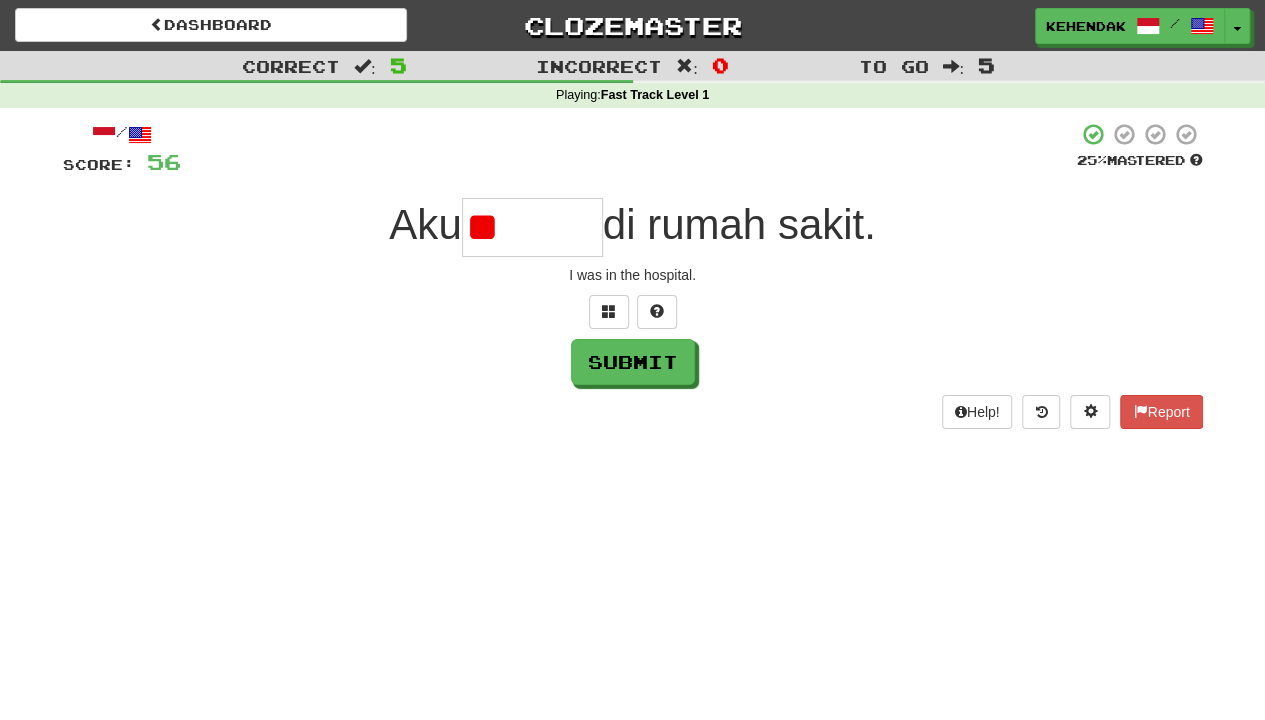 type on "*" 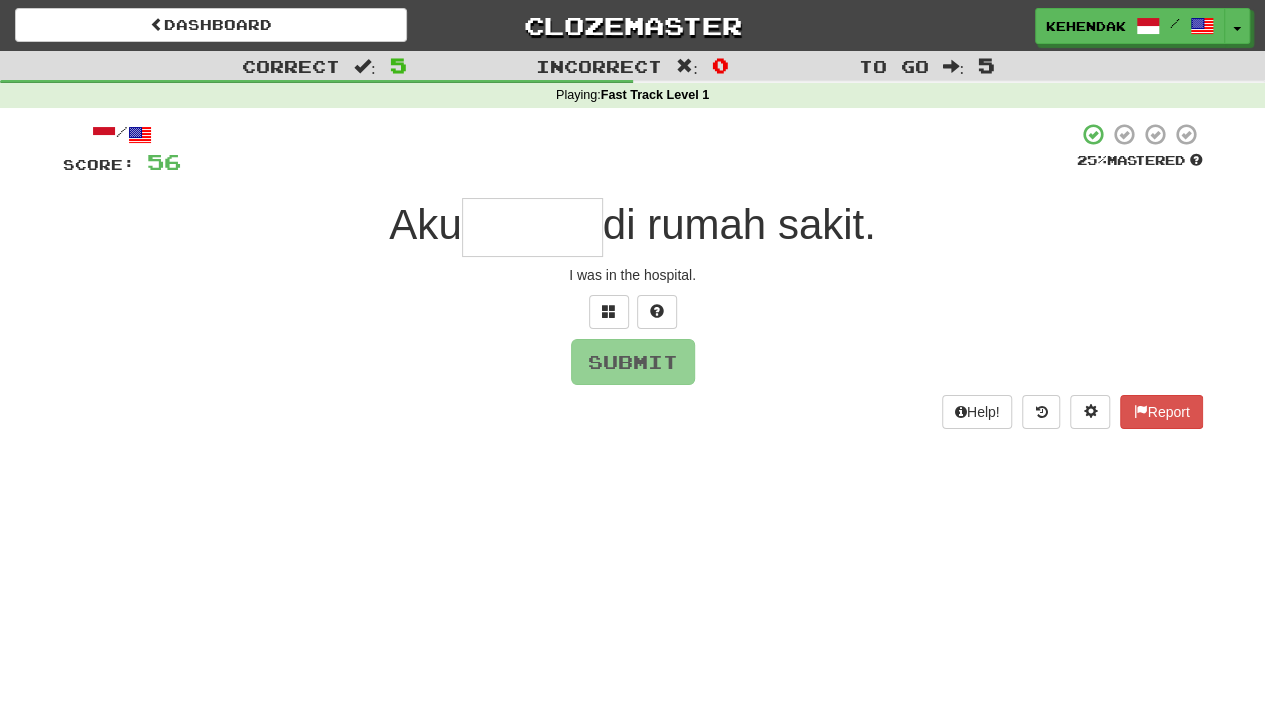 type on "*" 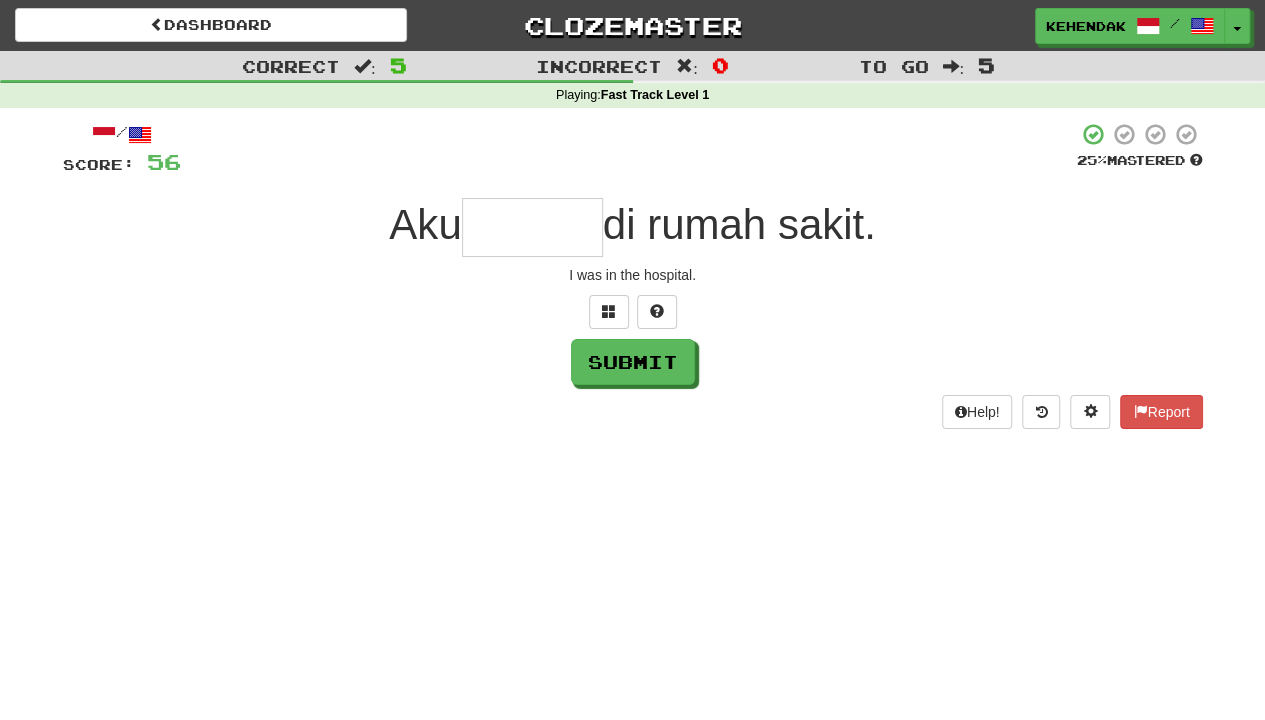 type on "*" 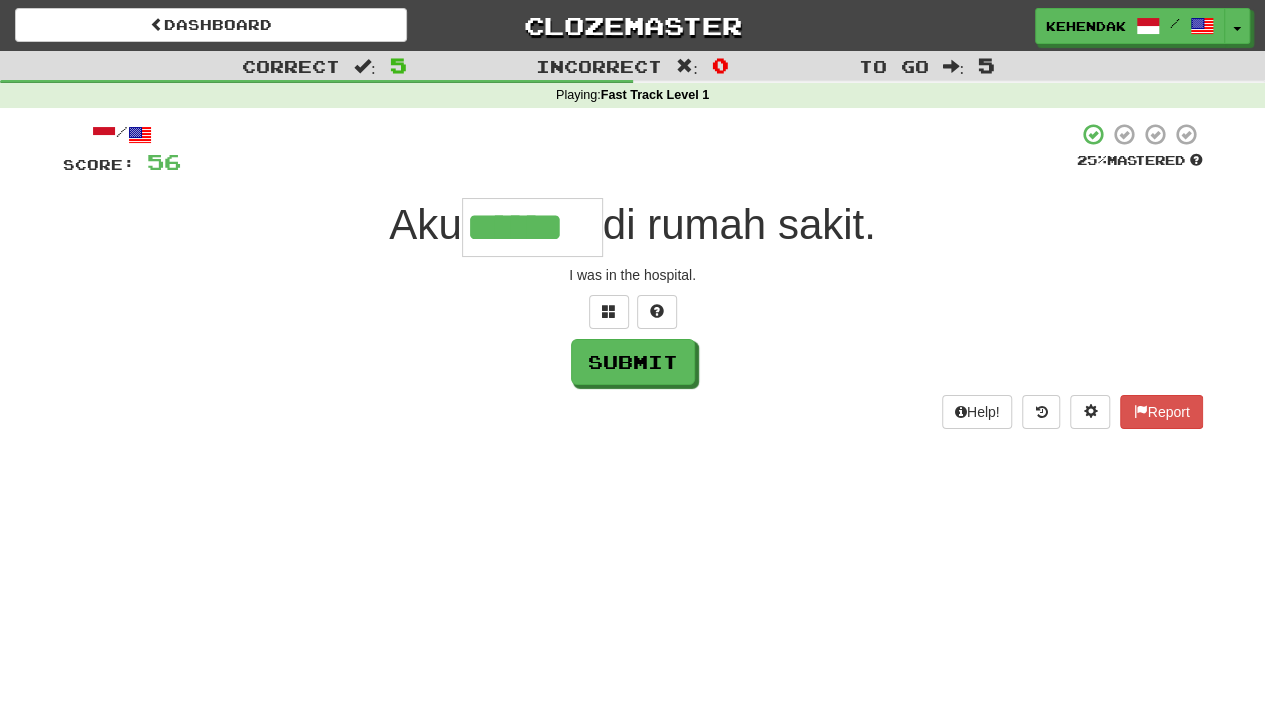 type on "******" 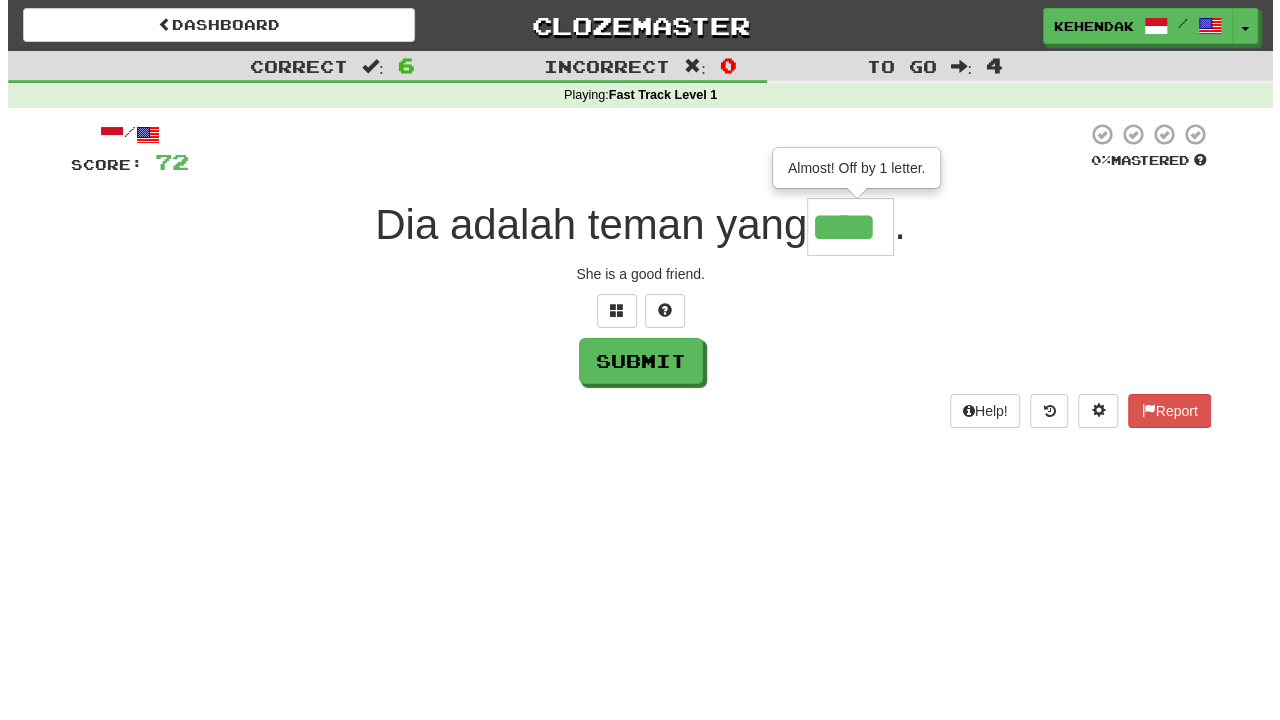 scroll, scrollTop: 0, scrollLeft: 0, axis: both 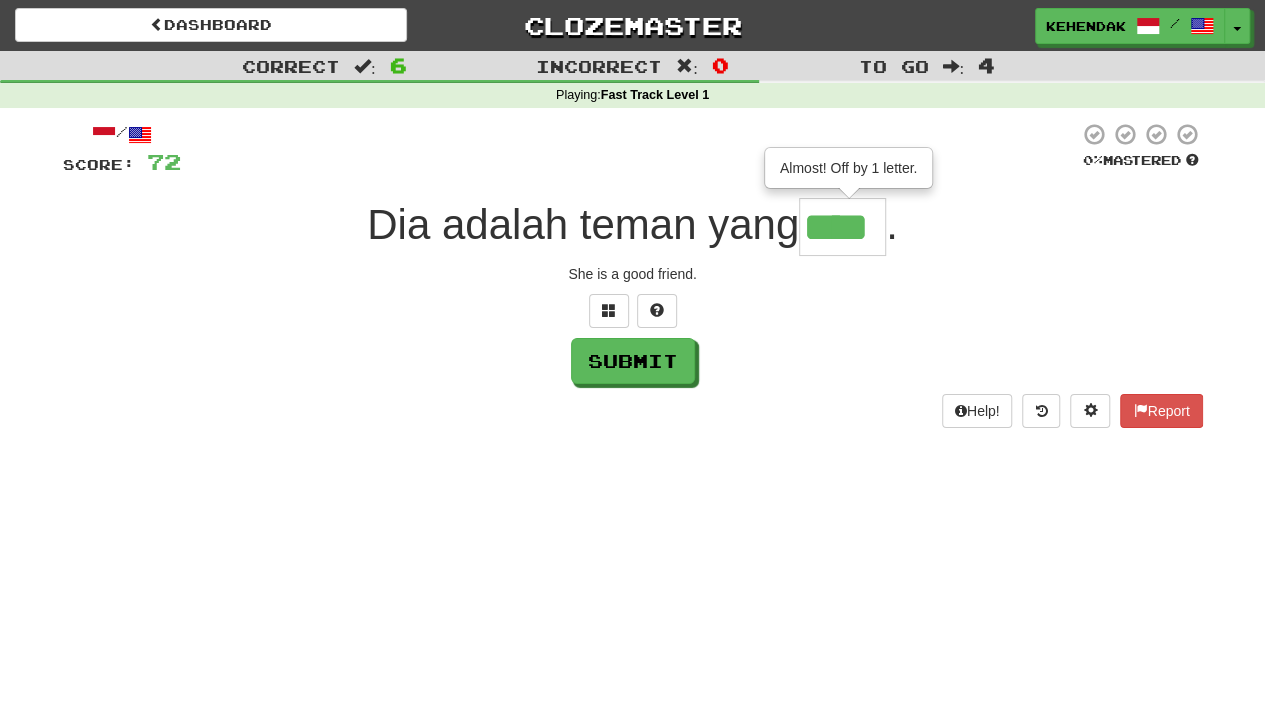 type on "****" 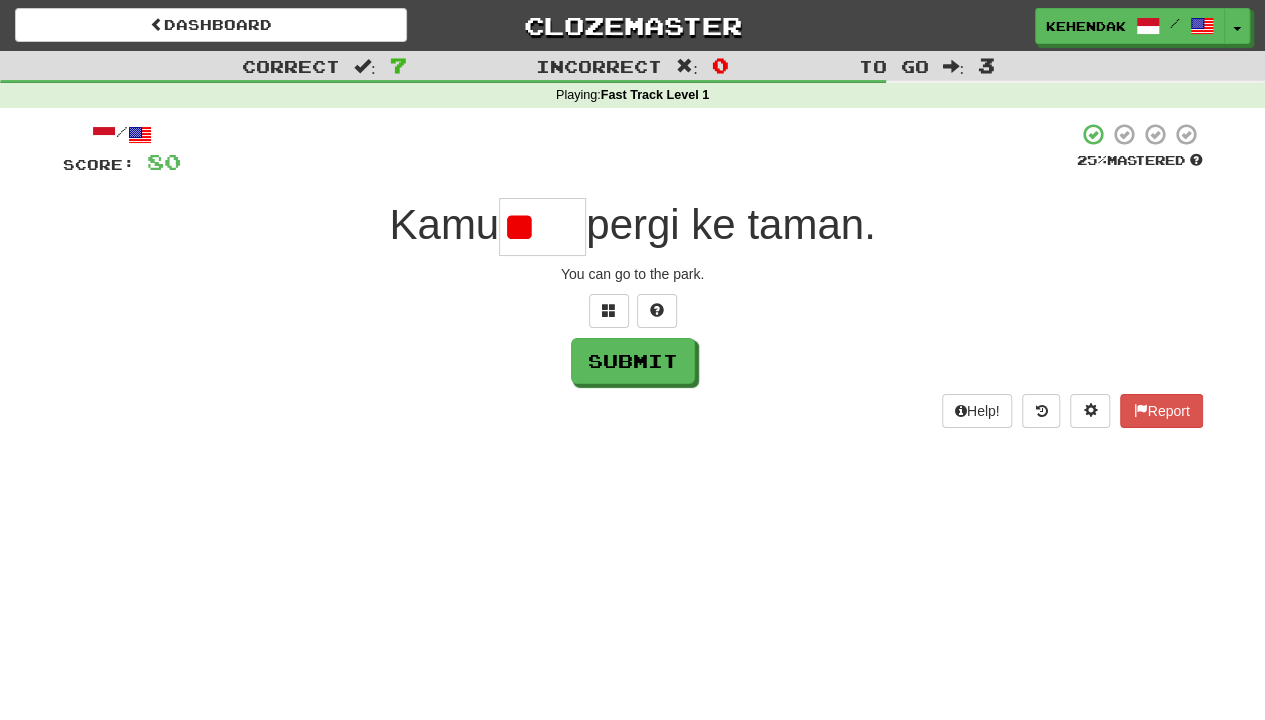 type on "*" 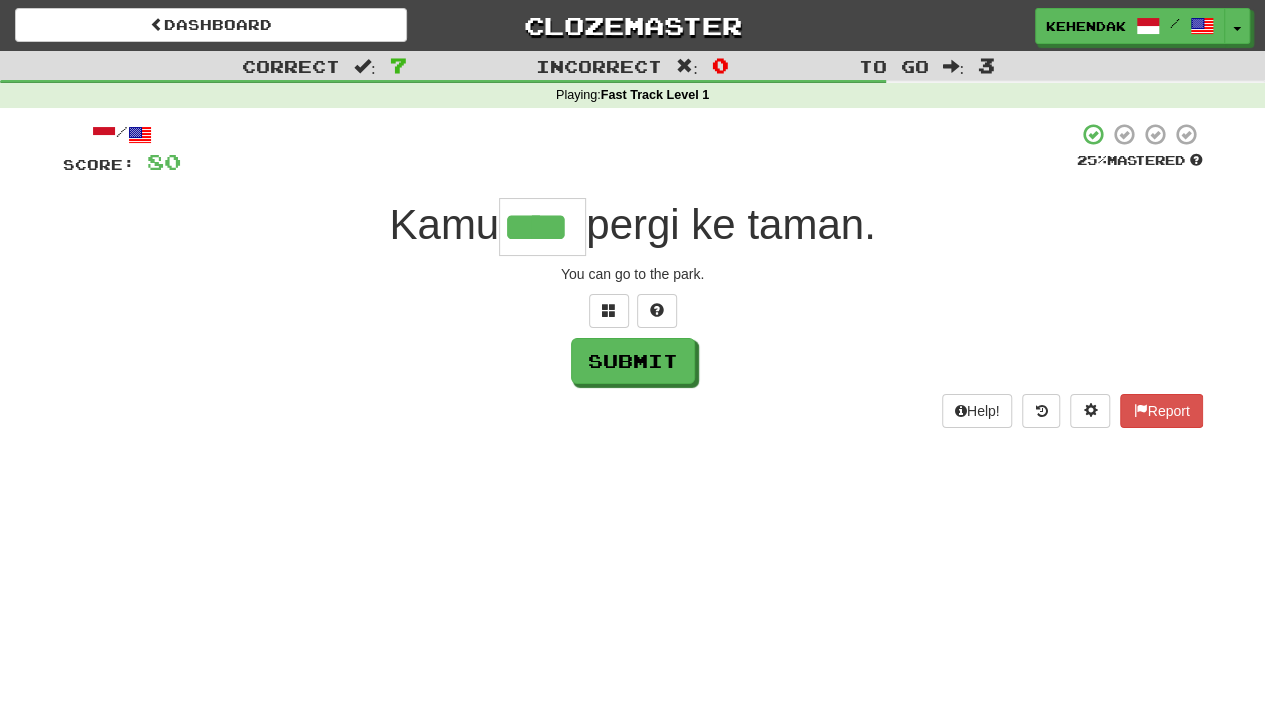 type on "****" 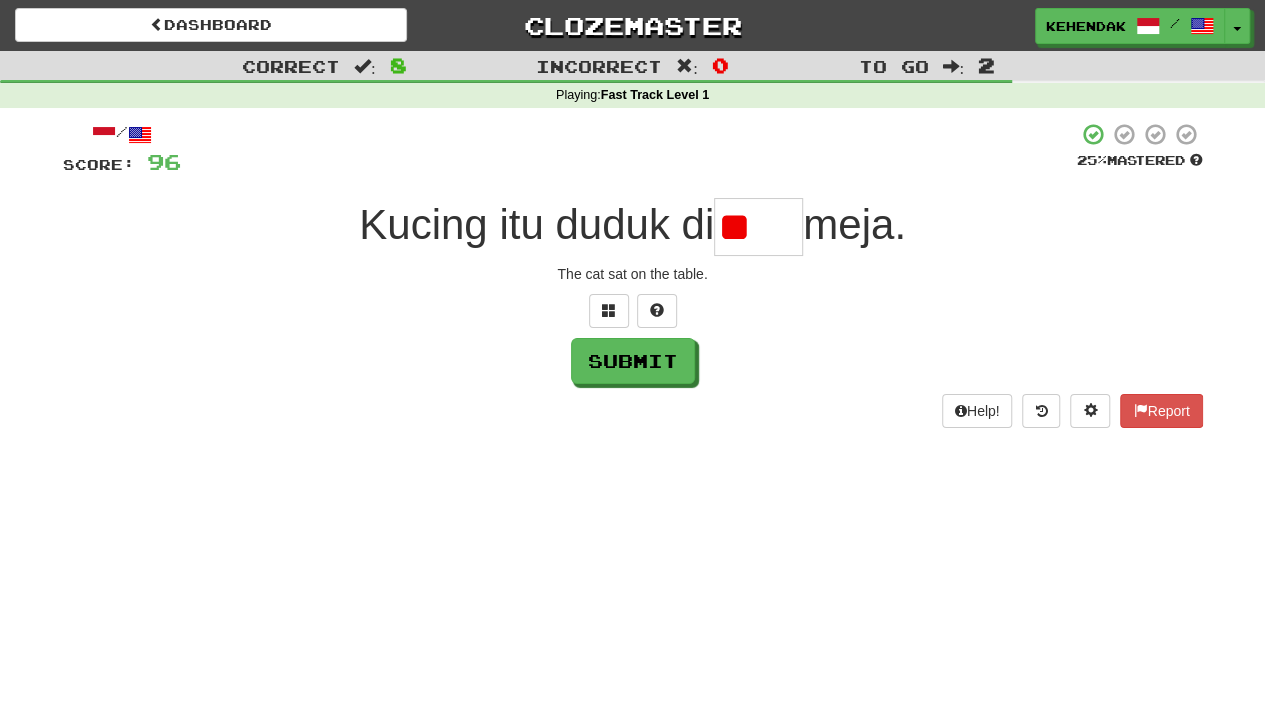 type on "*" 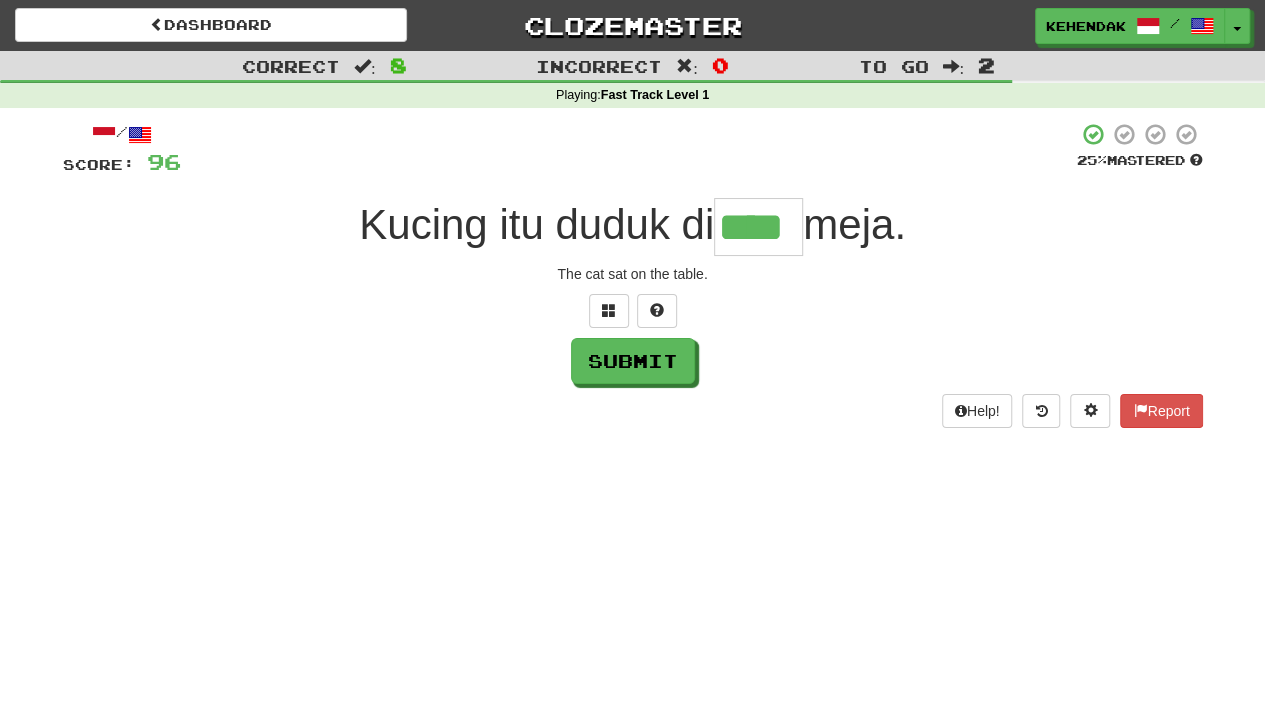 type on "****" 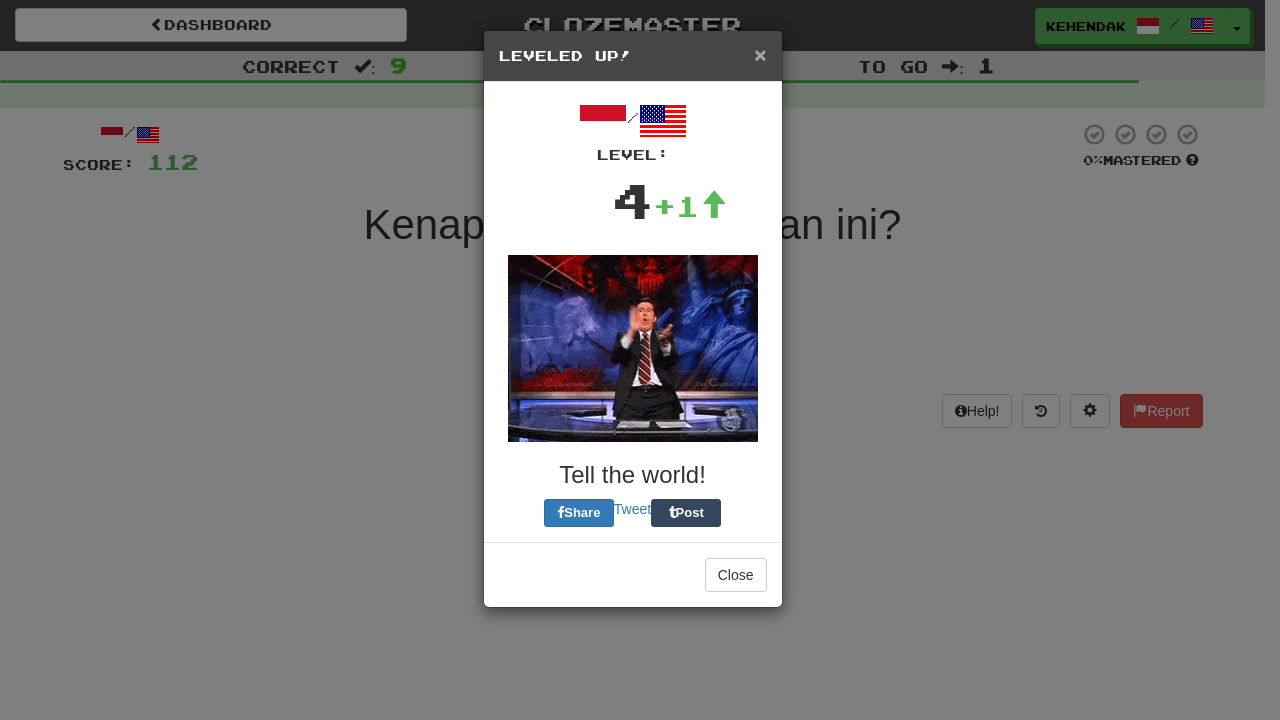 click on "×" at bounding box center (760, 54) 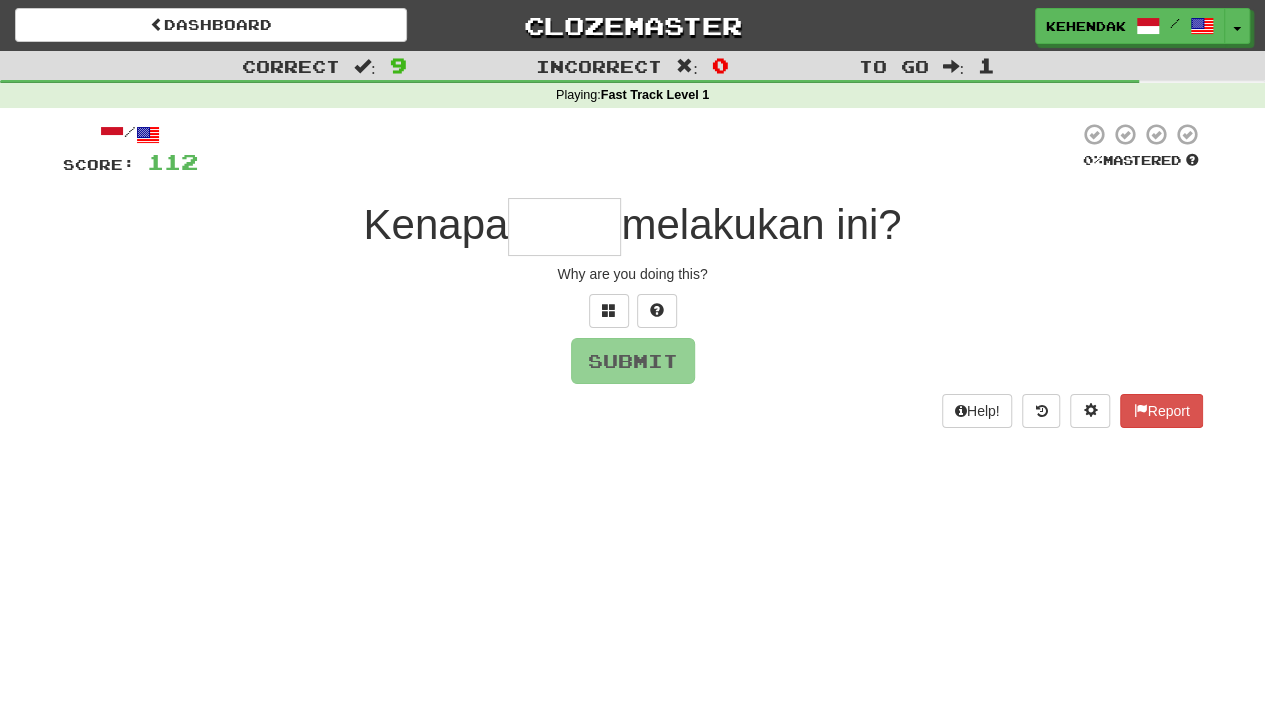 click at bounding box center [564, 227] 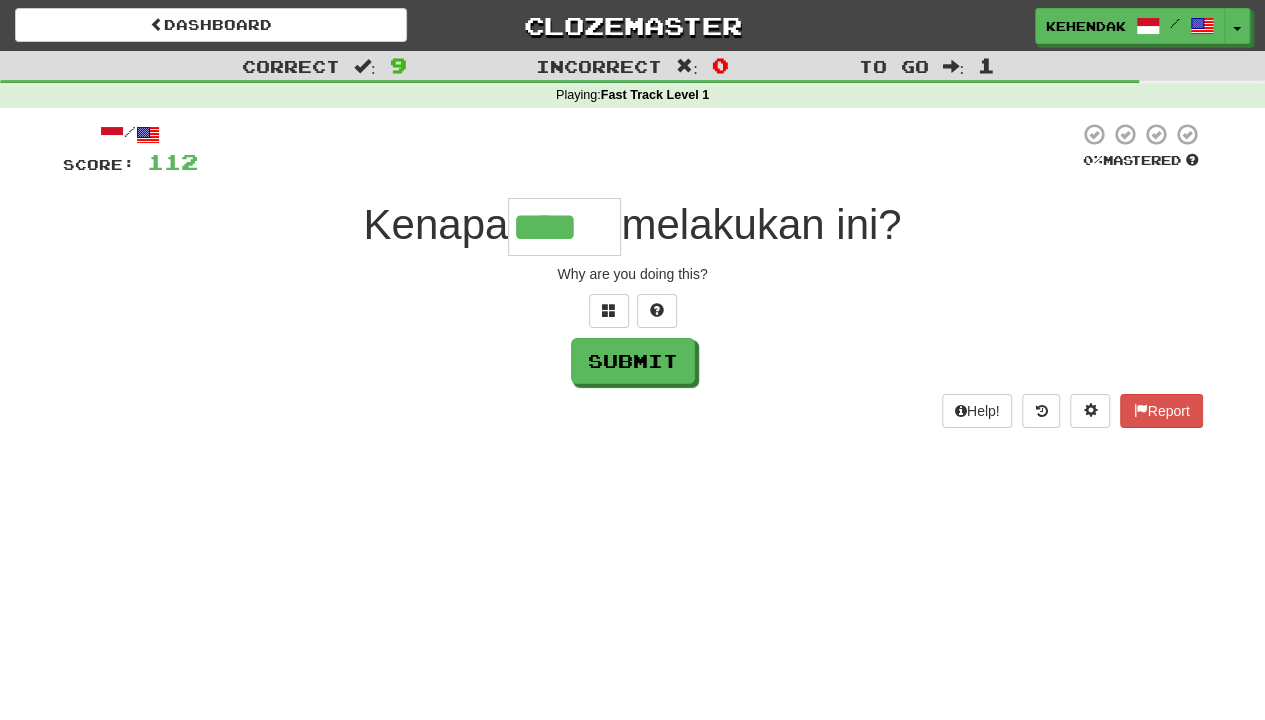 type on "****" 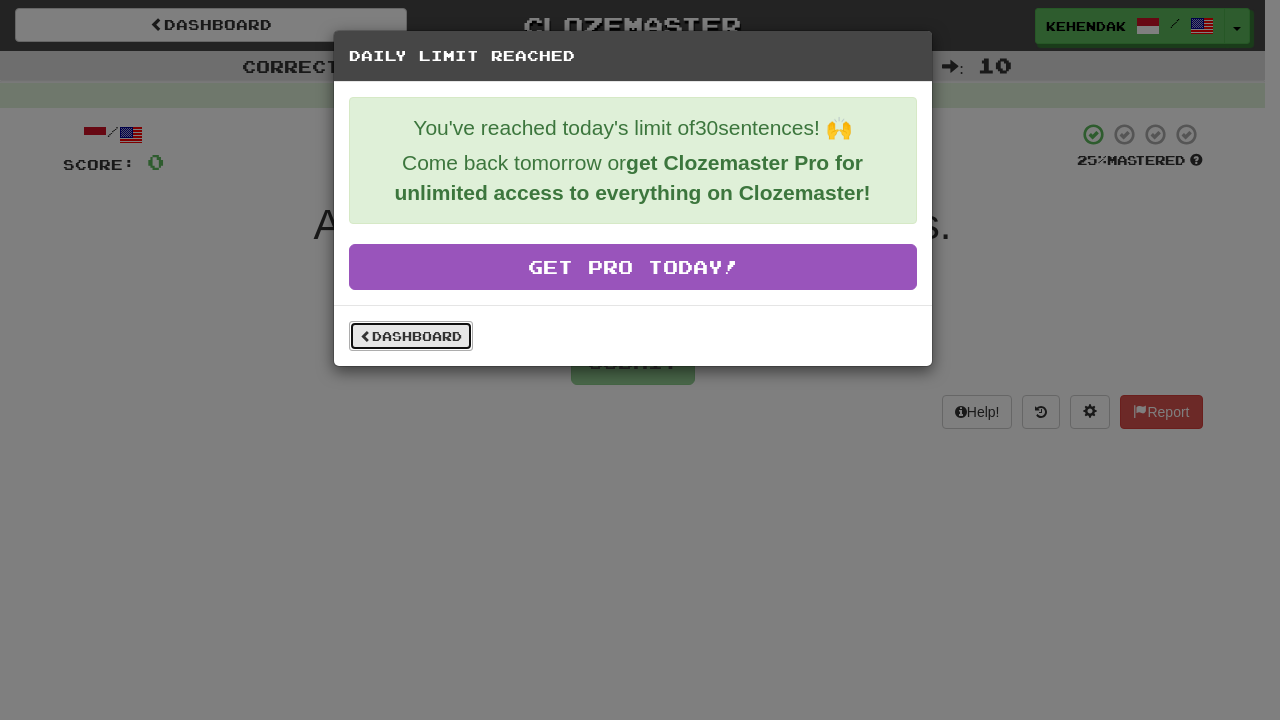 click on "Dashboard" at bounding box center (411, 336) 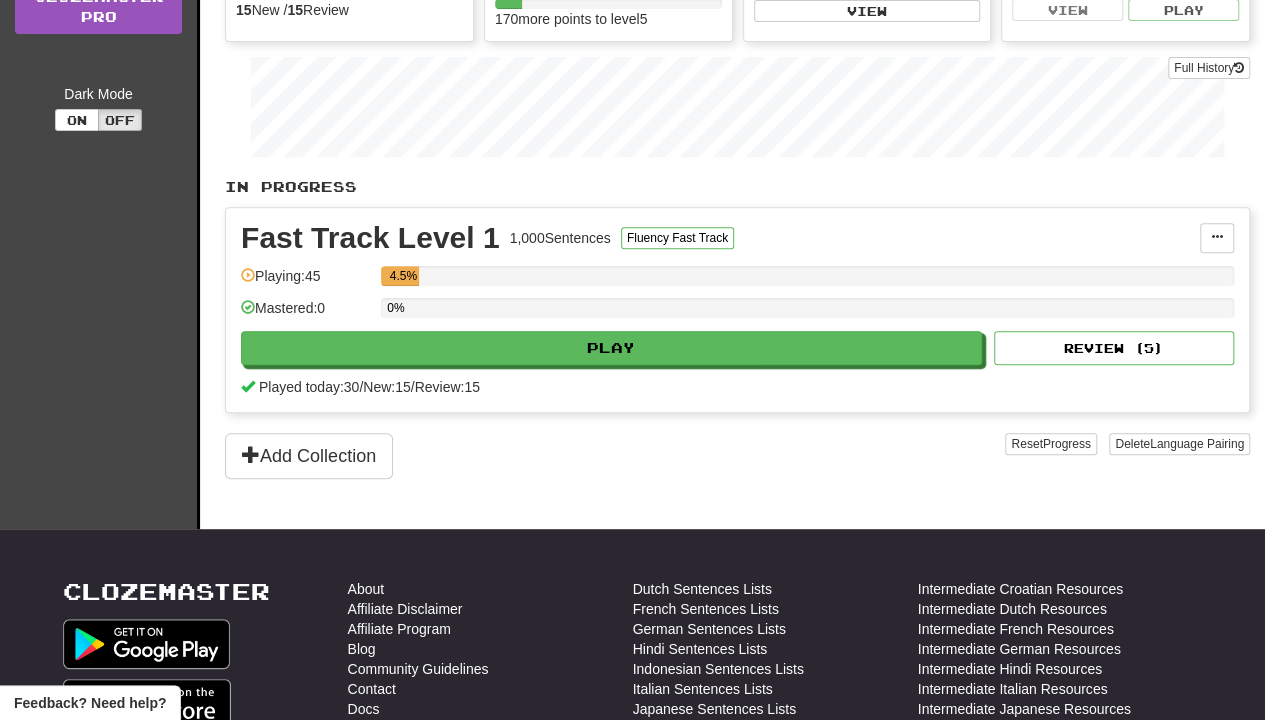 scroll, scrollTop: 0, scrollLeft: 0, axis: both 